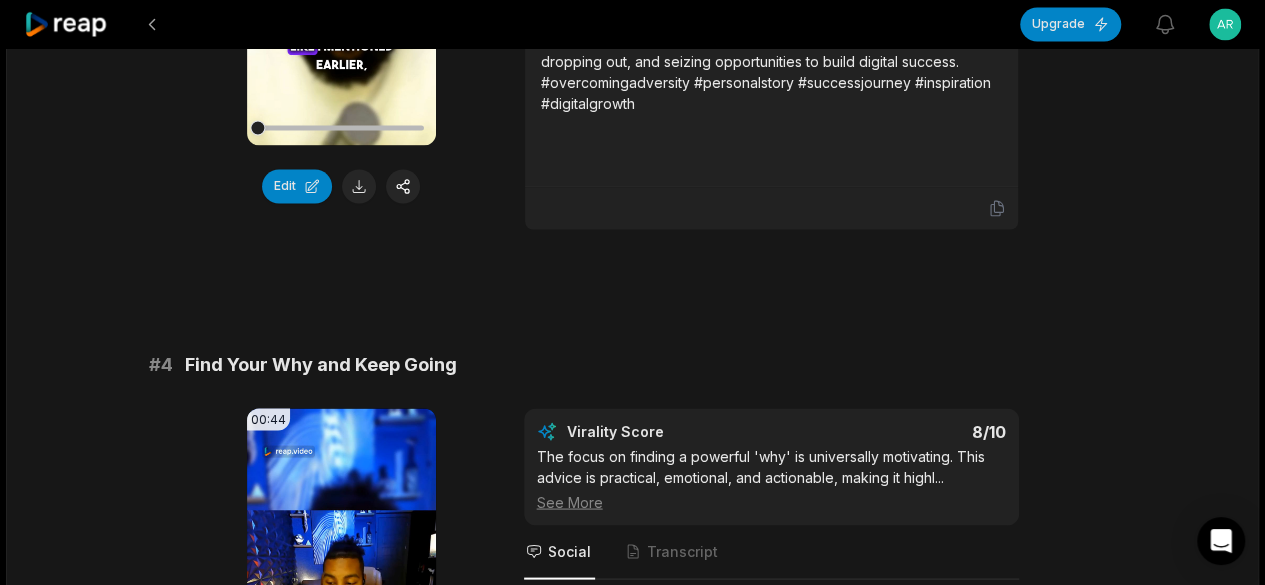 scroll, scrollTop: 1727, scrollLeft: 0, axis: vertical 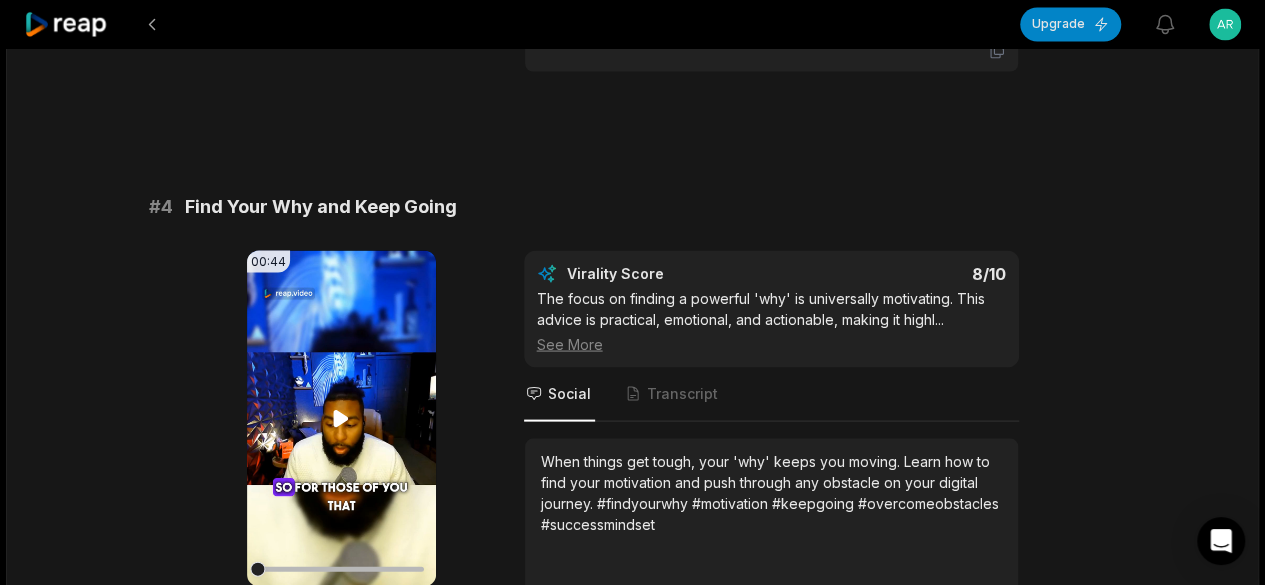 click 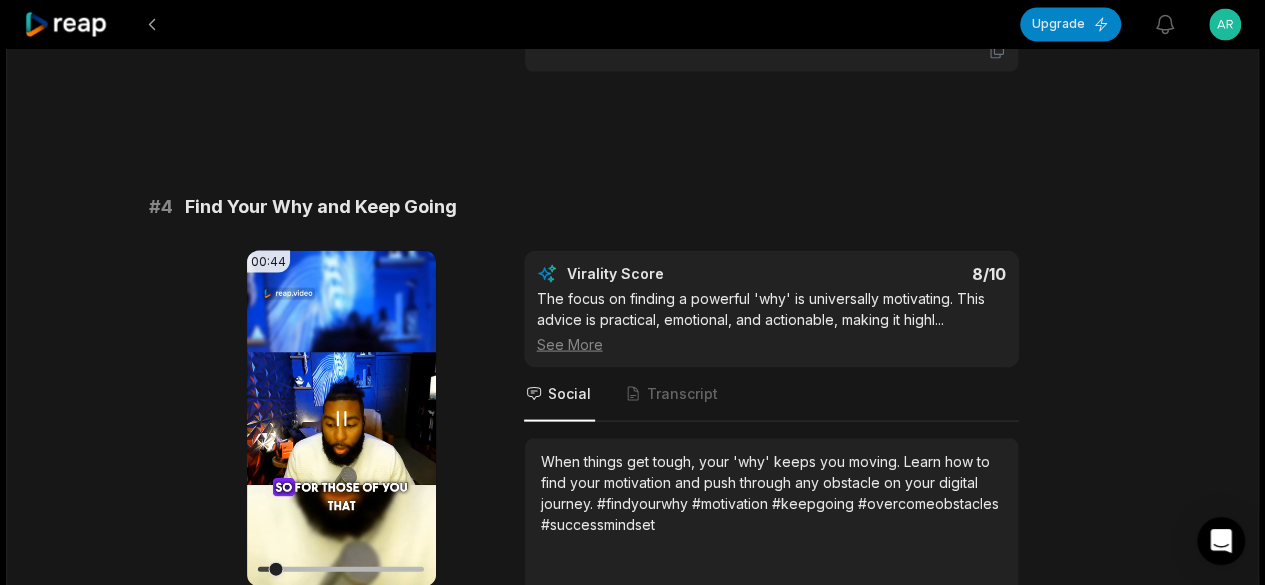 scroll, scrollTop: 0, scrollLeft: 0, axis: both 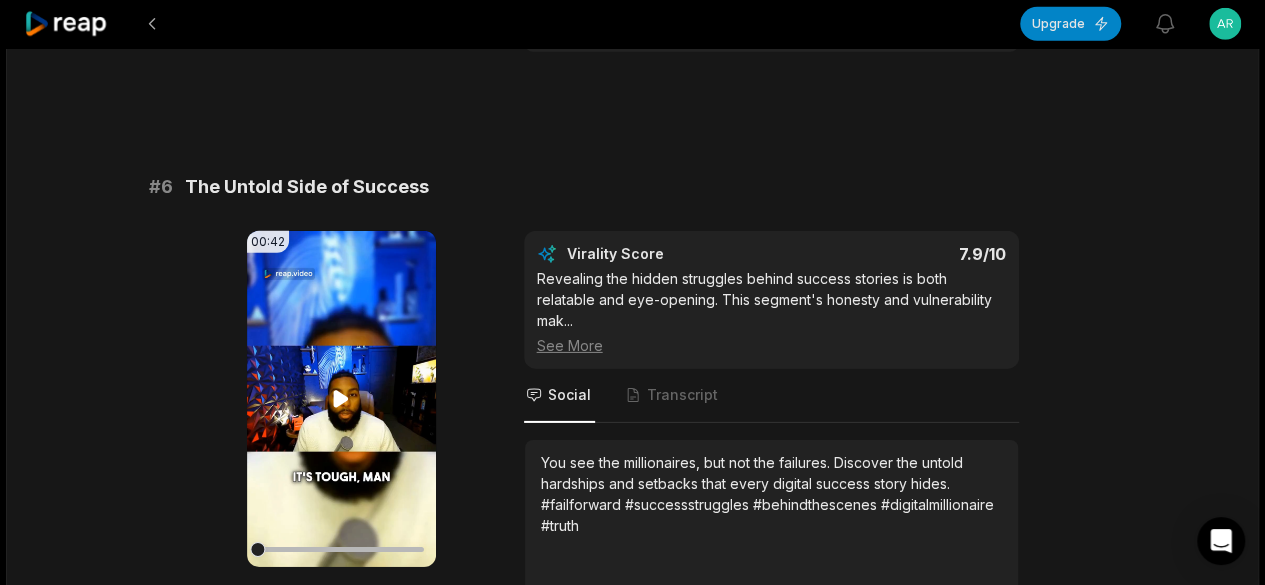 click 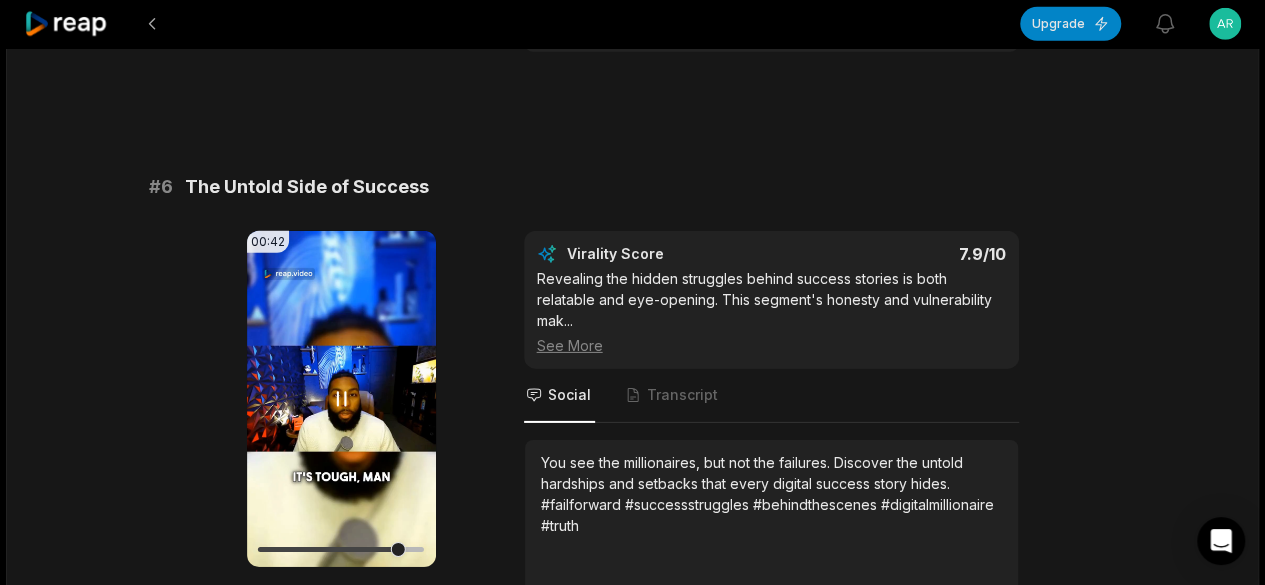 click 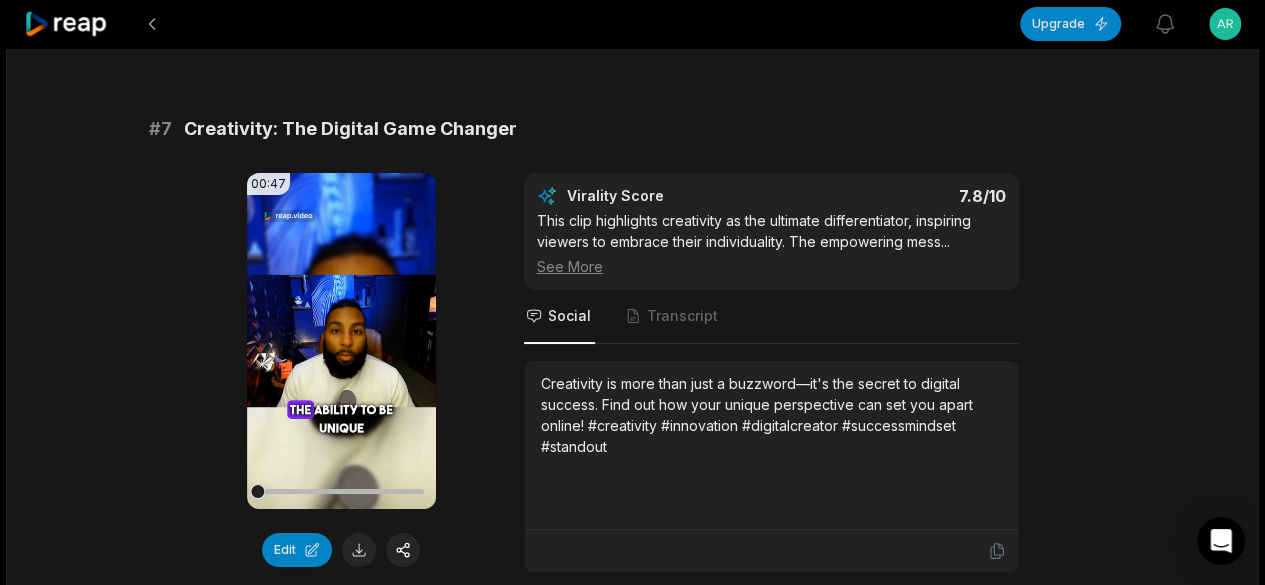 scroll, scrollTop: 3664, scrollLeft: 0, axis: vertical 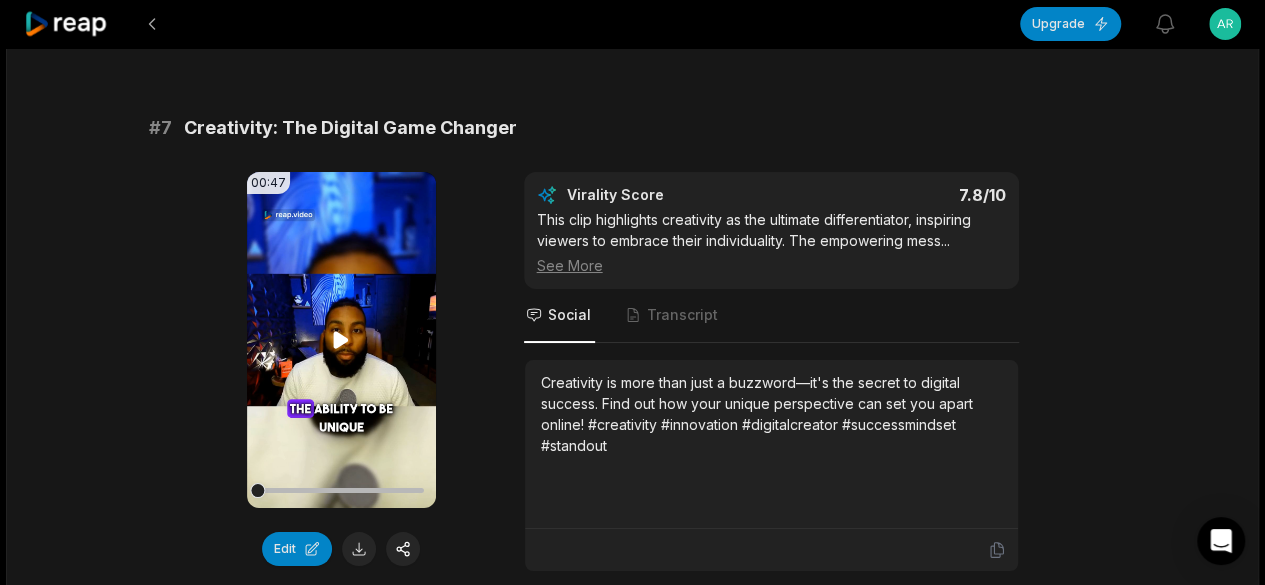 click 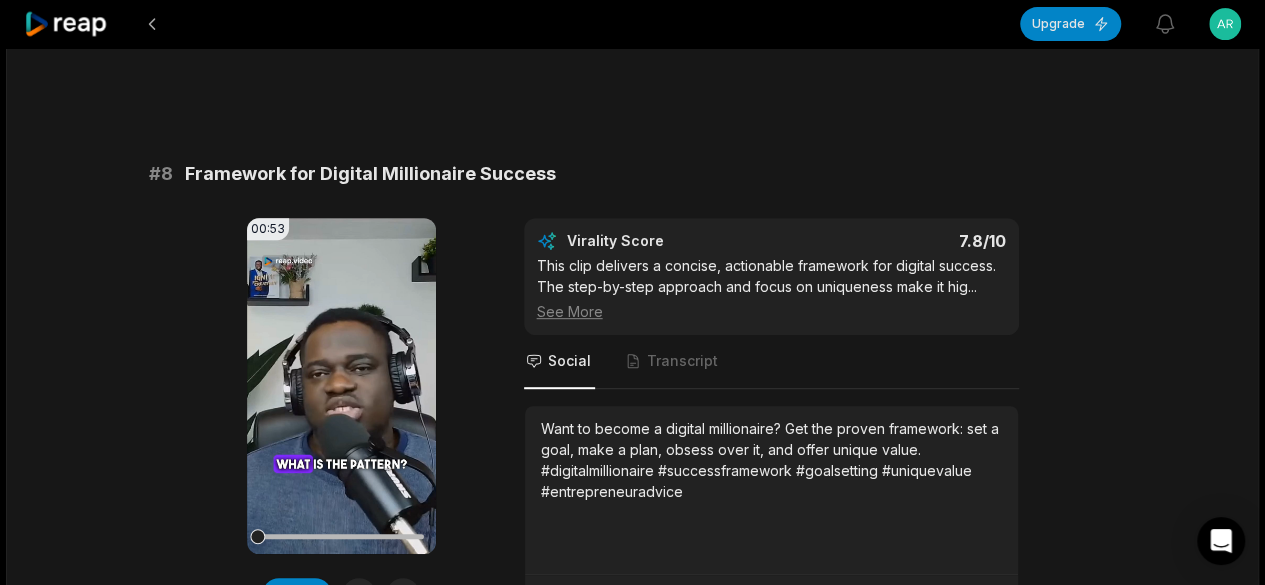 scroll, scrollTop: 4205, scrollLeft: 0, axis: vertical 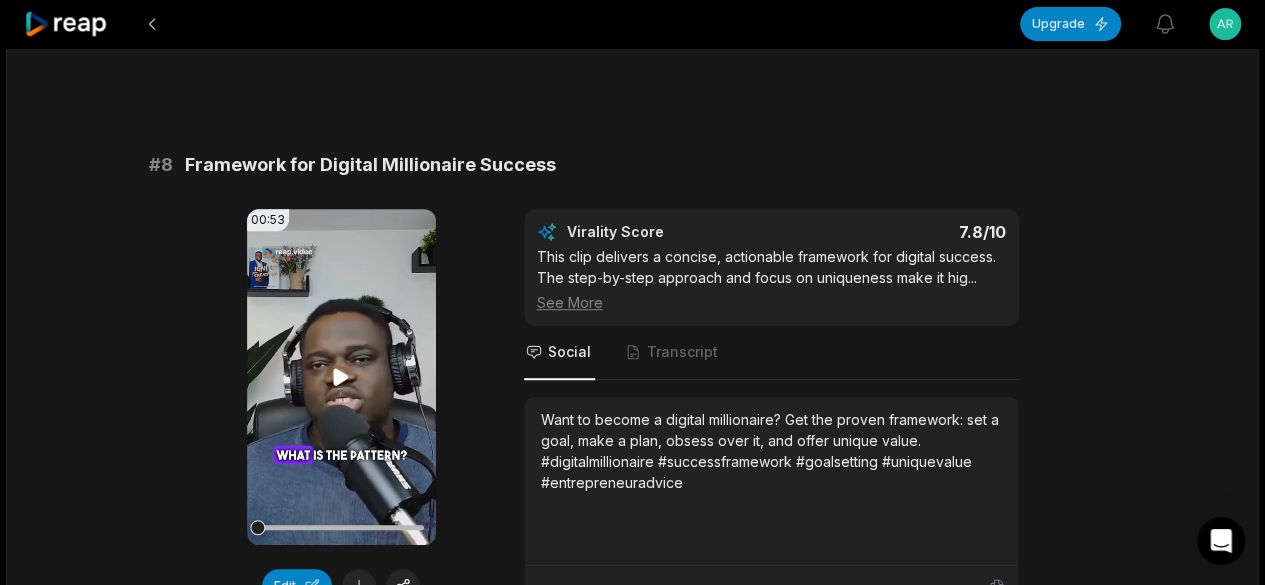 click 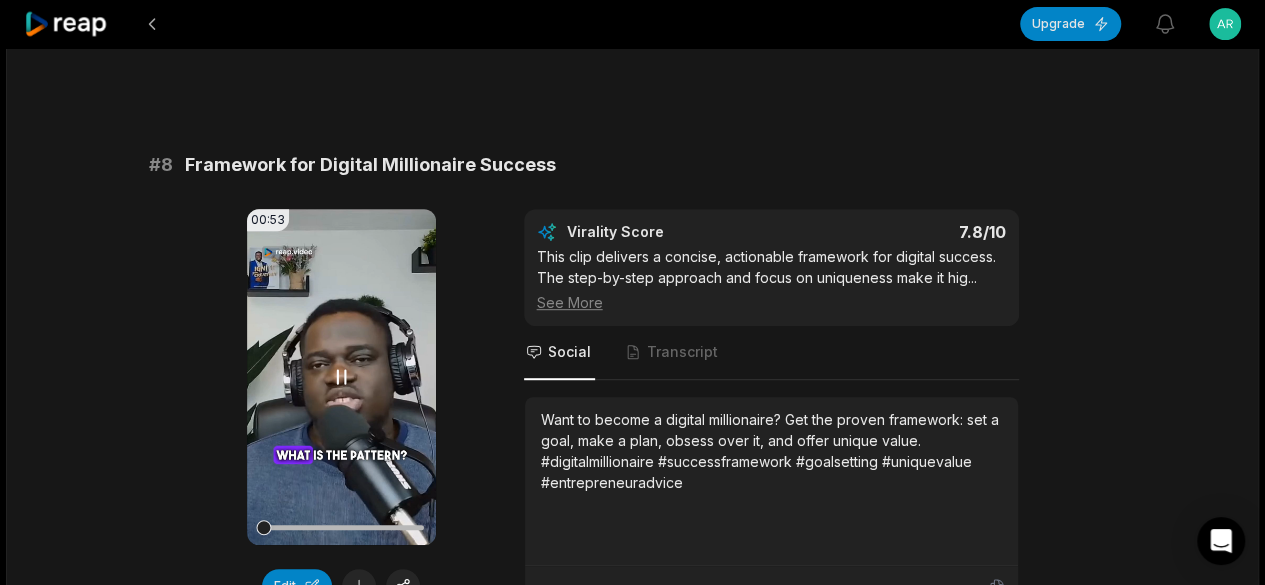 type 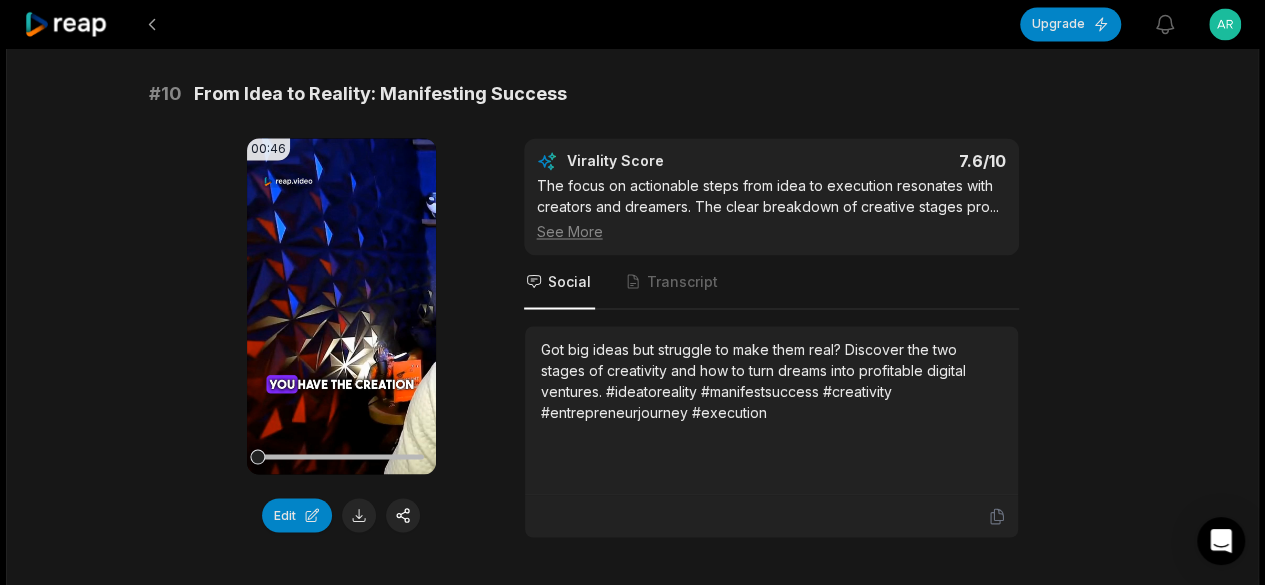 scroll, scrollTop: 5516, scrollLeft: 0, axis: vertical 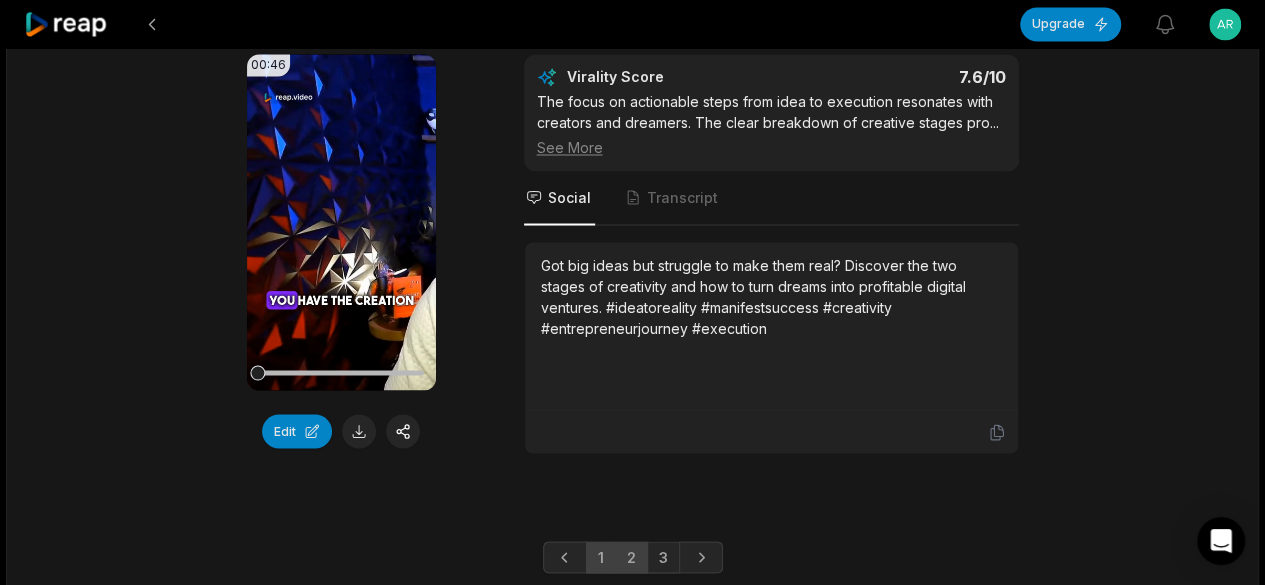 click on "2" at bounding box center (631, 557) 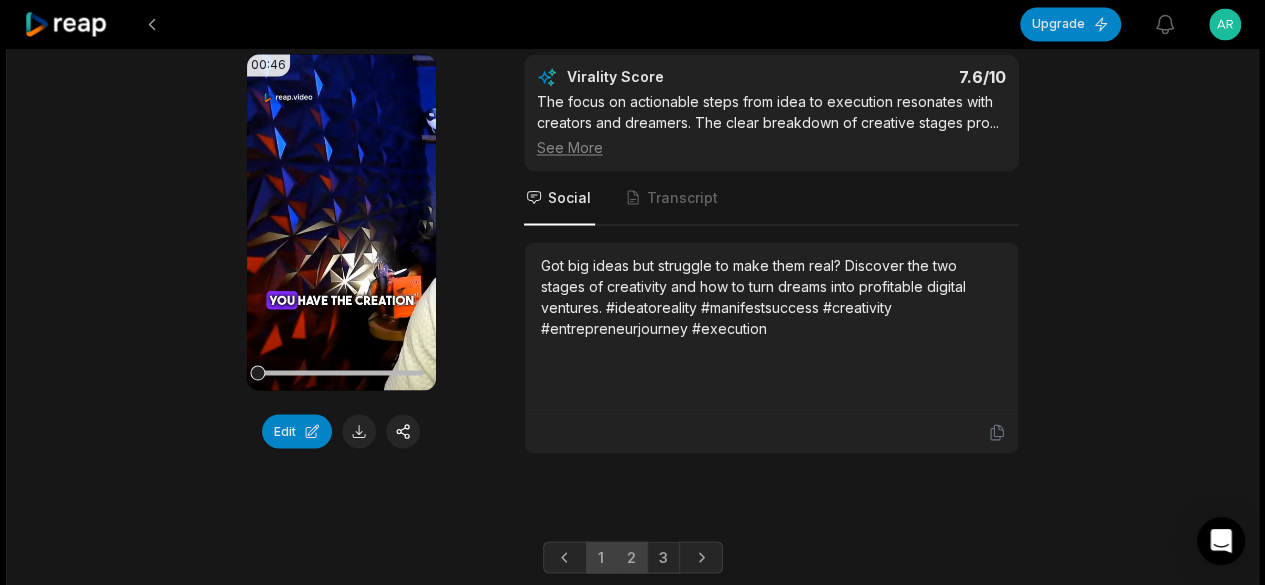 scroll, scrollTop: 0, scrollLeft: 0, axis: both 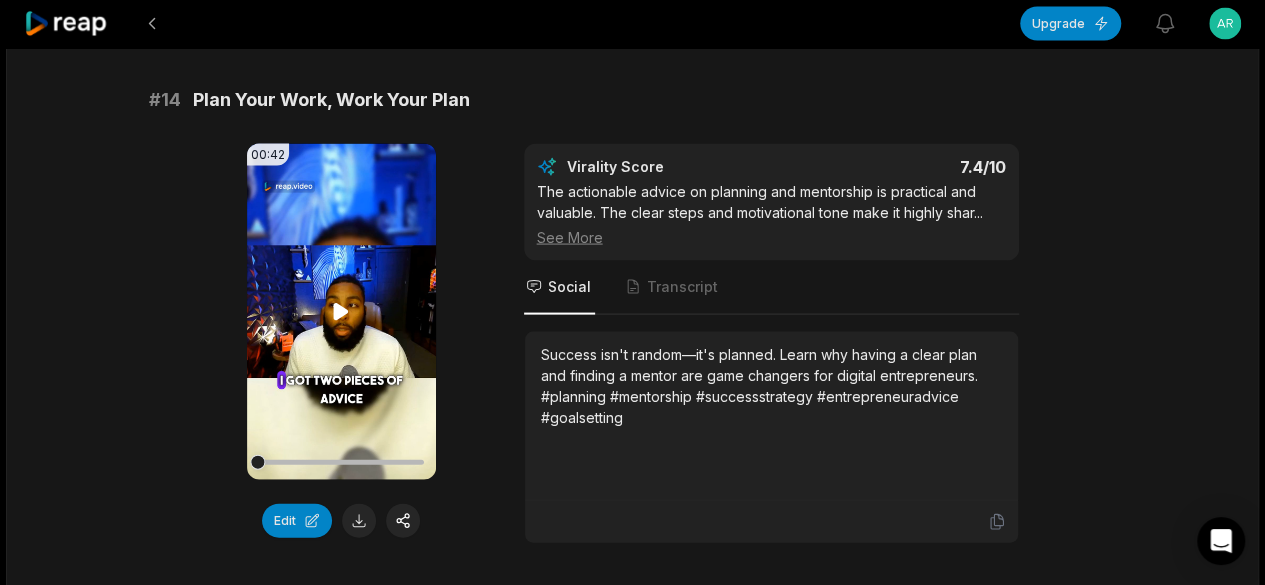click 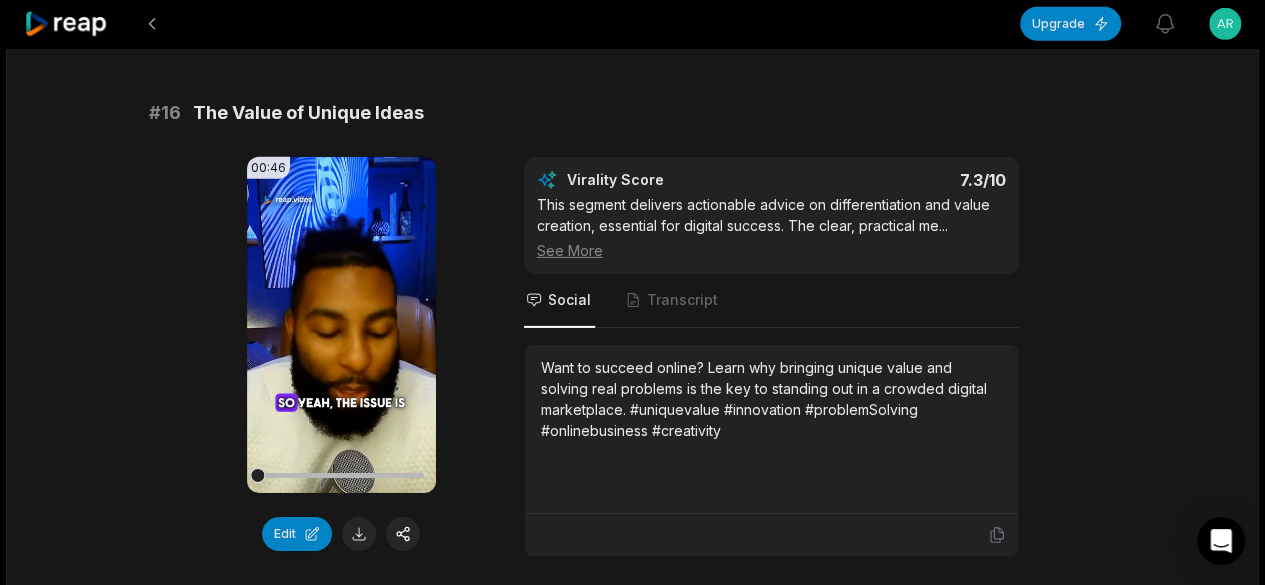 scroll, scrollTop: 3073, scrollLeft: 0, axis: vertical 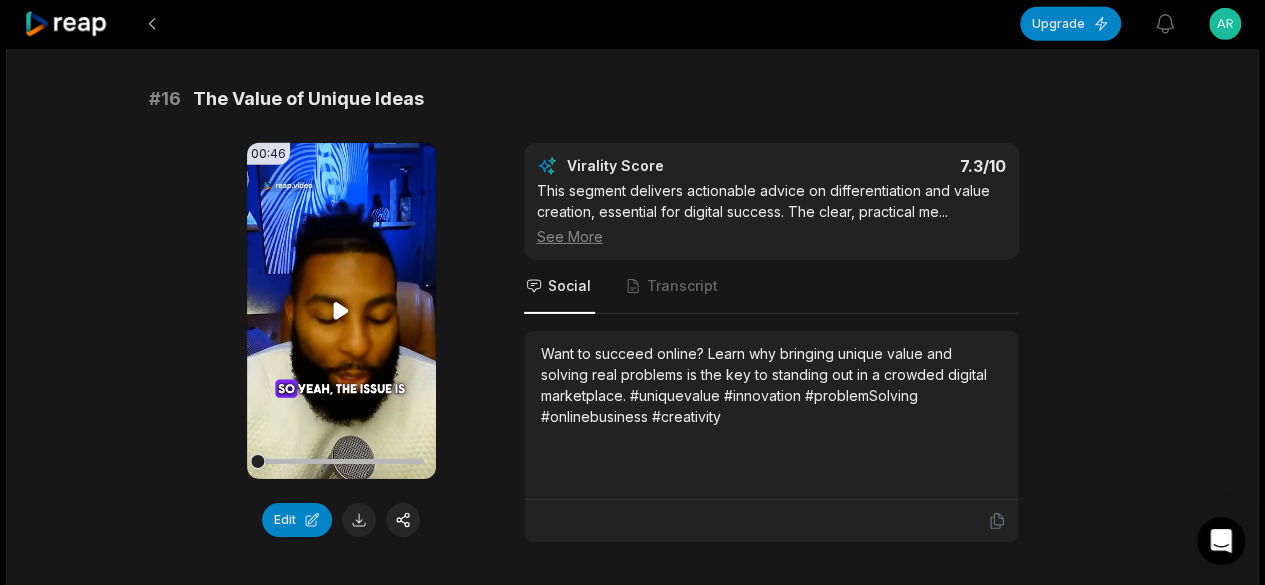 click 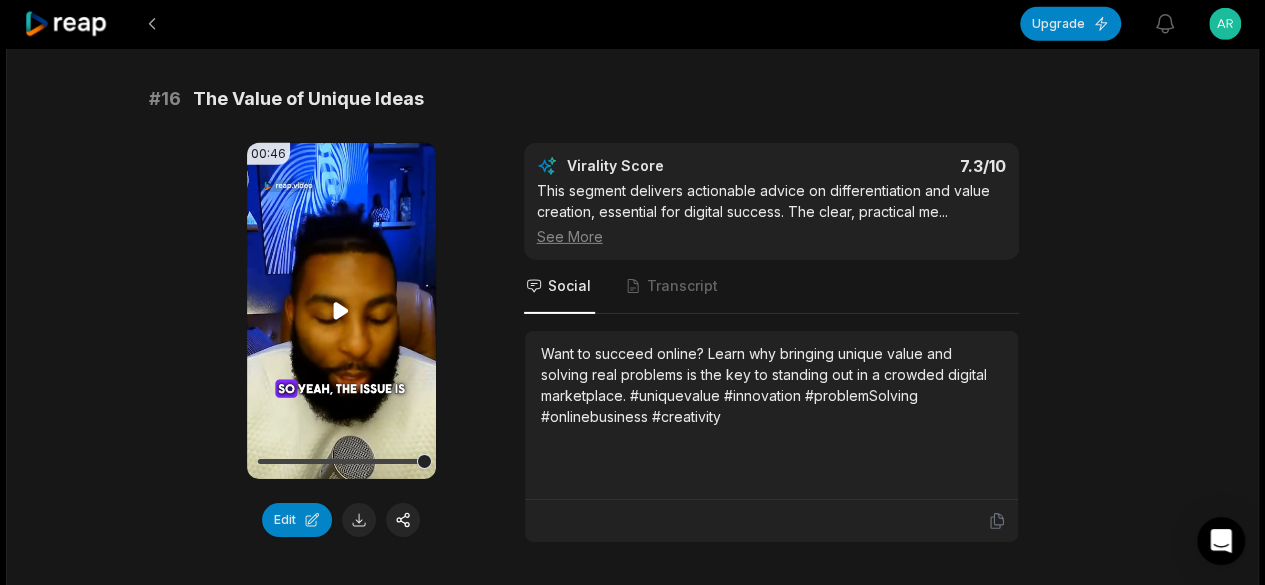 click 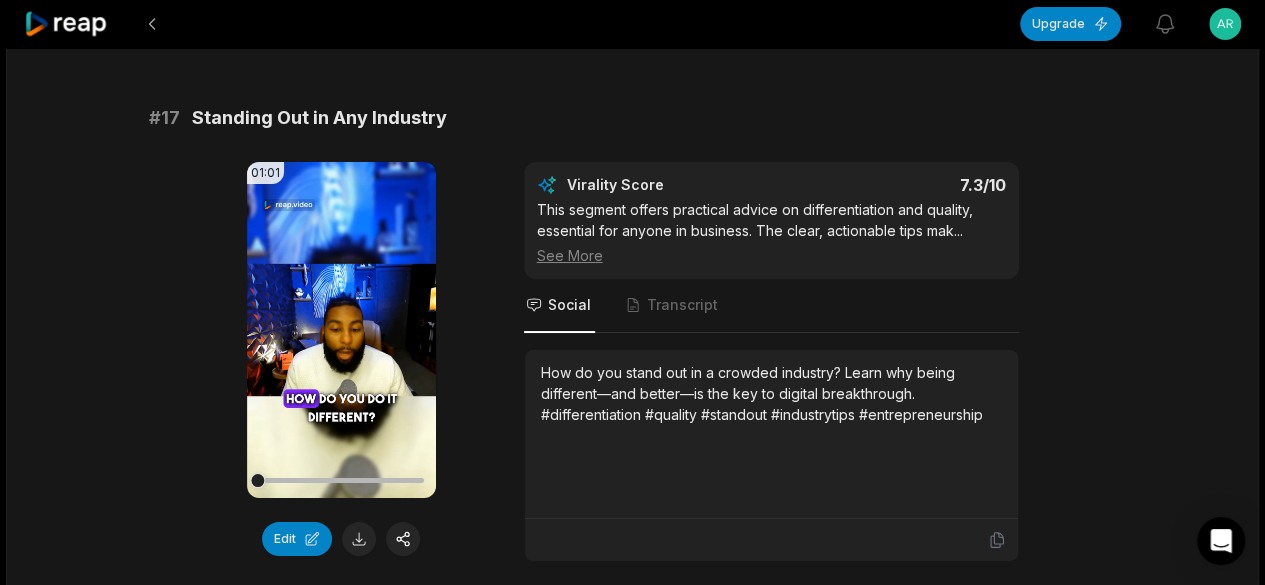 scroll, scrollTop: 3633, scrollLeft: 0, axis: vertical 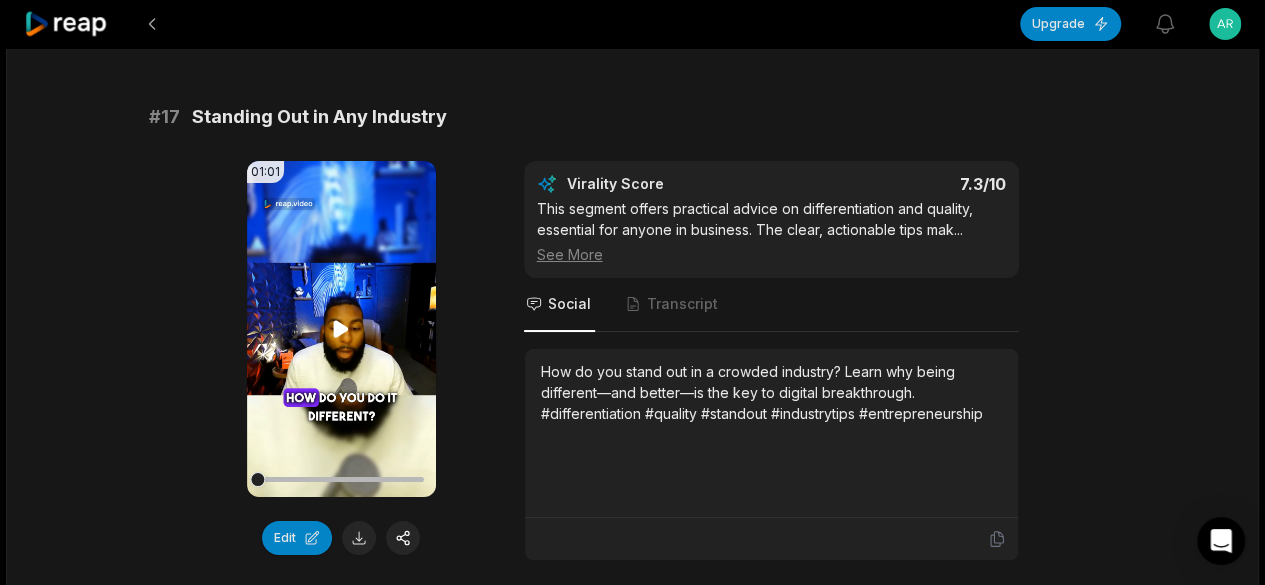 click 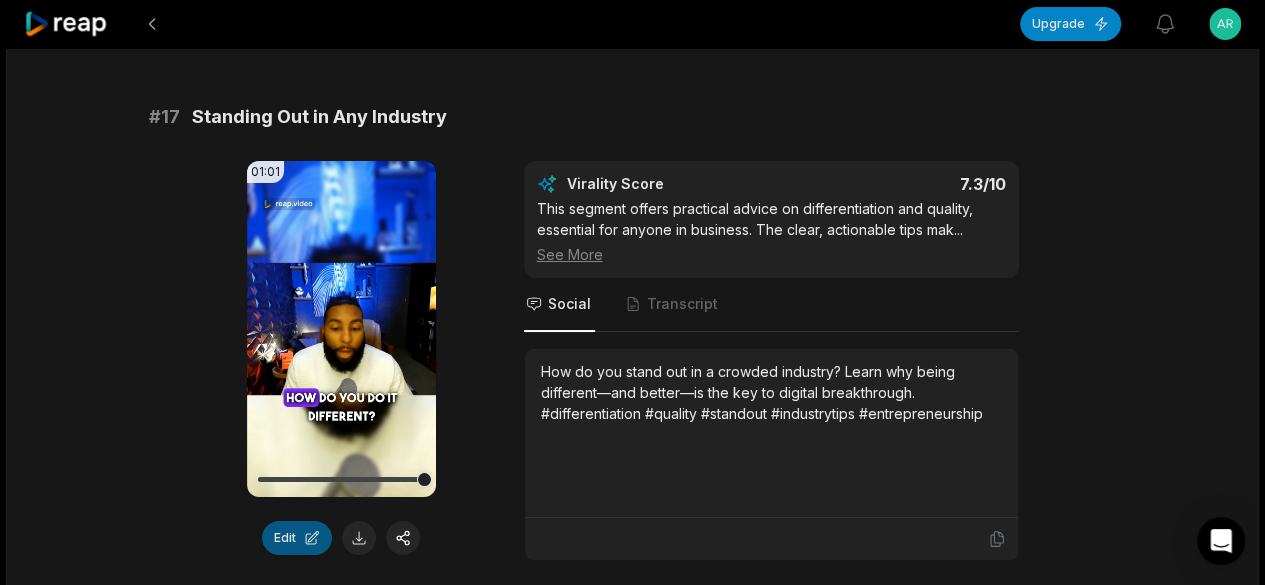 click on "Edit" at bounding box center [297, 538] 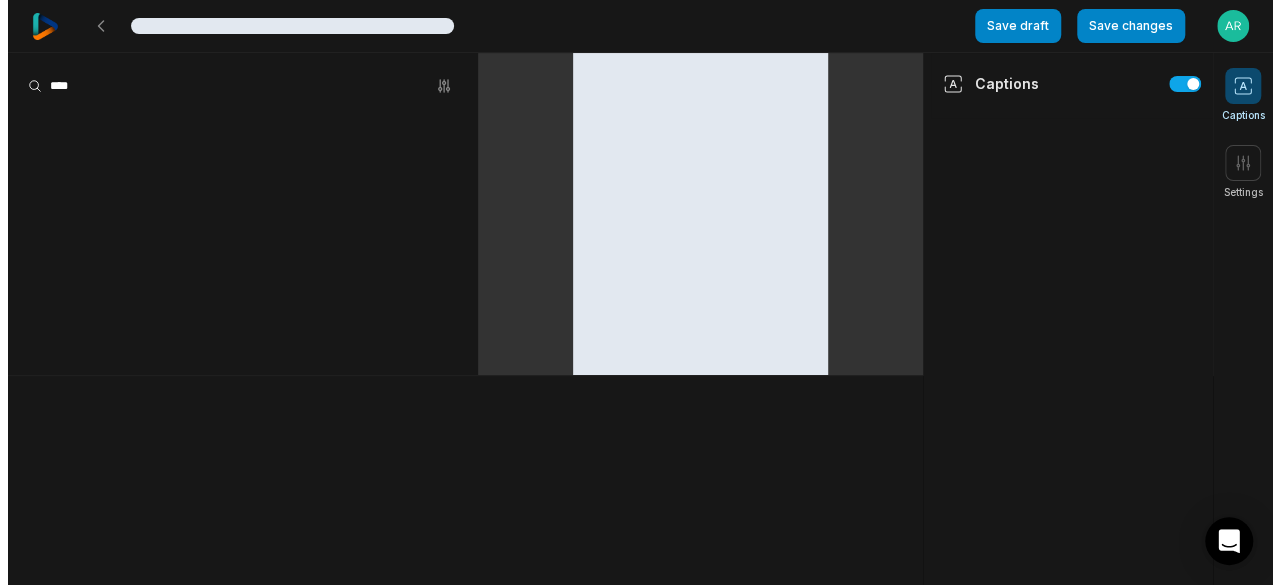scroll, scrollTop: 0, scrollLeft: 0, axis: both 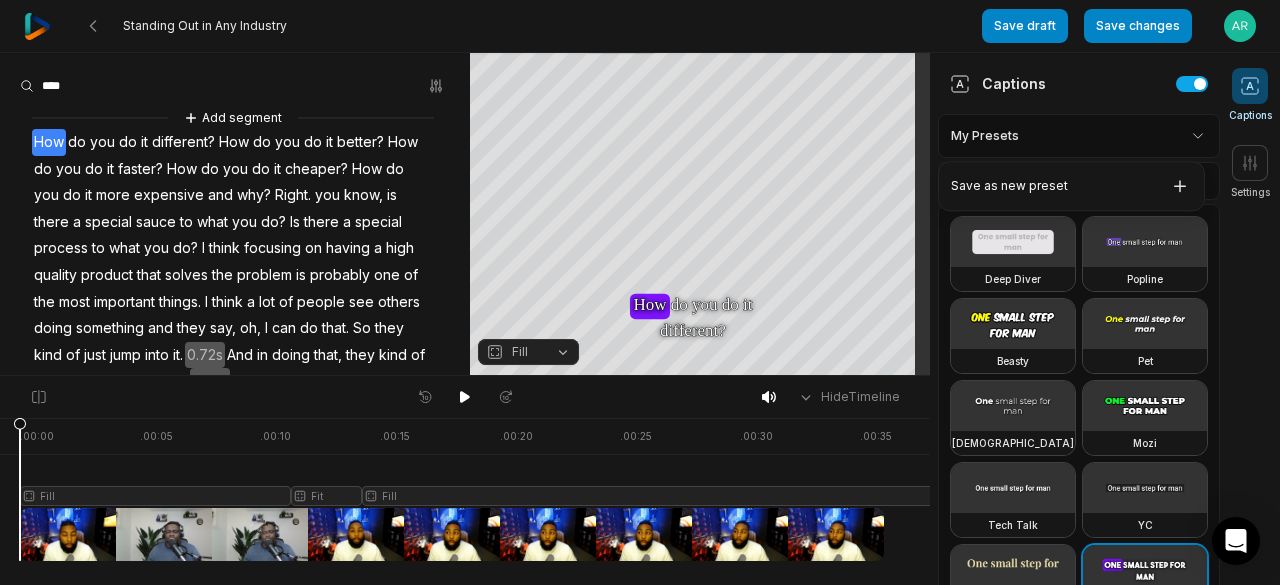 click on "Standing Out in Any Industry Save draft Save changes Open user menu Captions Settings Your browser does not support mp4 format. Your browser does not support mp4 format. How How How   do do   you you   do do   it it different? different? How How   do do   you you   do do   it it better? better? How How   do do   you you   do do   it it faster? faster? How How   do do   you you   do do   it it cheaper? cheaper? How How   do do   you you   do do   it it   more more expensive expensive   and and   why? why? Right Right you you   know, know,   is is   there there   a a special special sauce sauce   to to   what what   you you   do? do? Is Is   there there   a a   special special process process to to   what what   you you   do? do? I I   think think   focusing focusing   on on having having a a   high high   quality quality   product product that that   solves solves   the the problem problem is is   probably probably   one one of of   the the   most most   things" at bounding box center (640, 292) 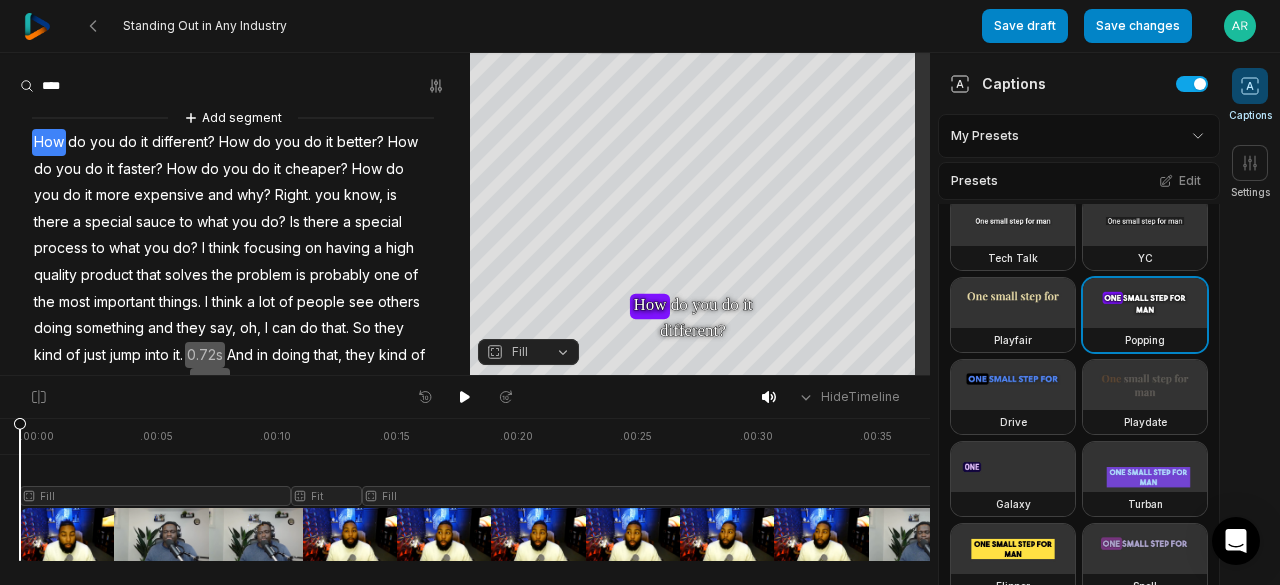 scroll, scrollTop: 278, scrollLeft: 0, axis: vertical 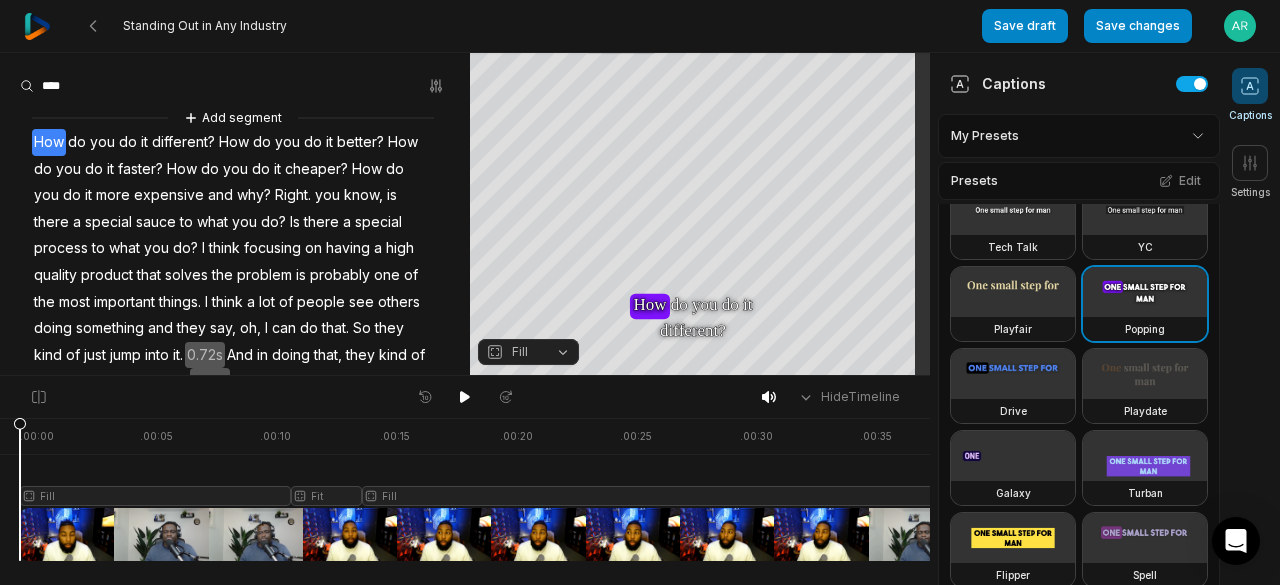 click at bounding box center [1145, 128] 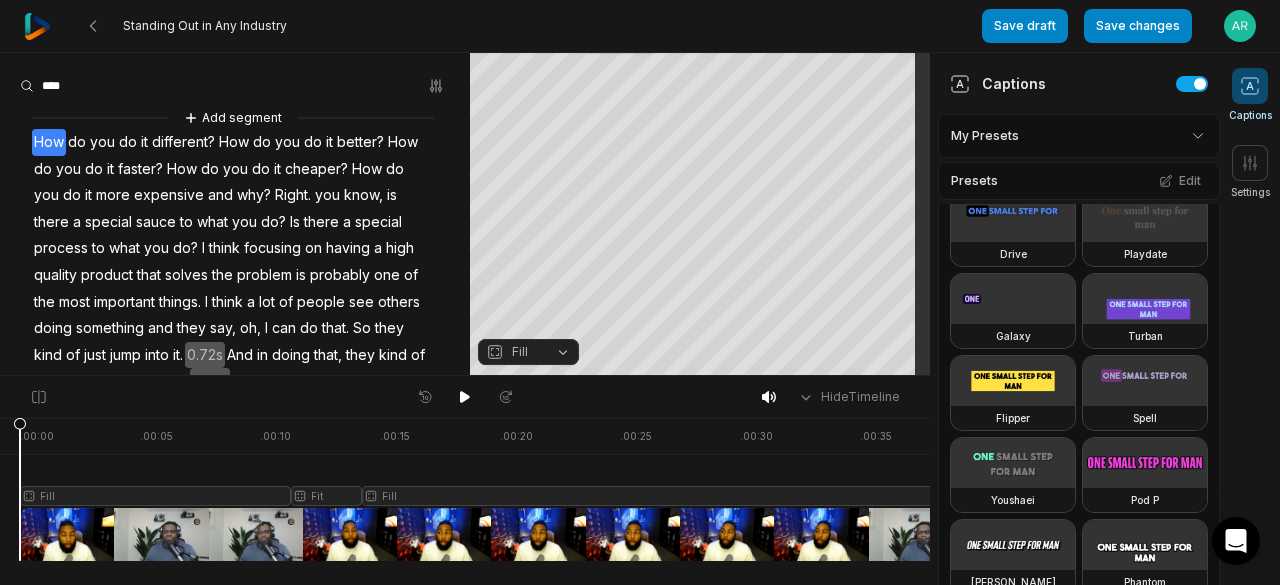 scroll, scrollTop: 0, scrollLeft: 0, axis: both 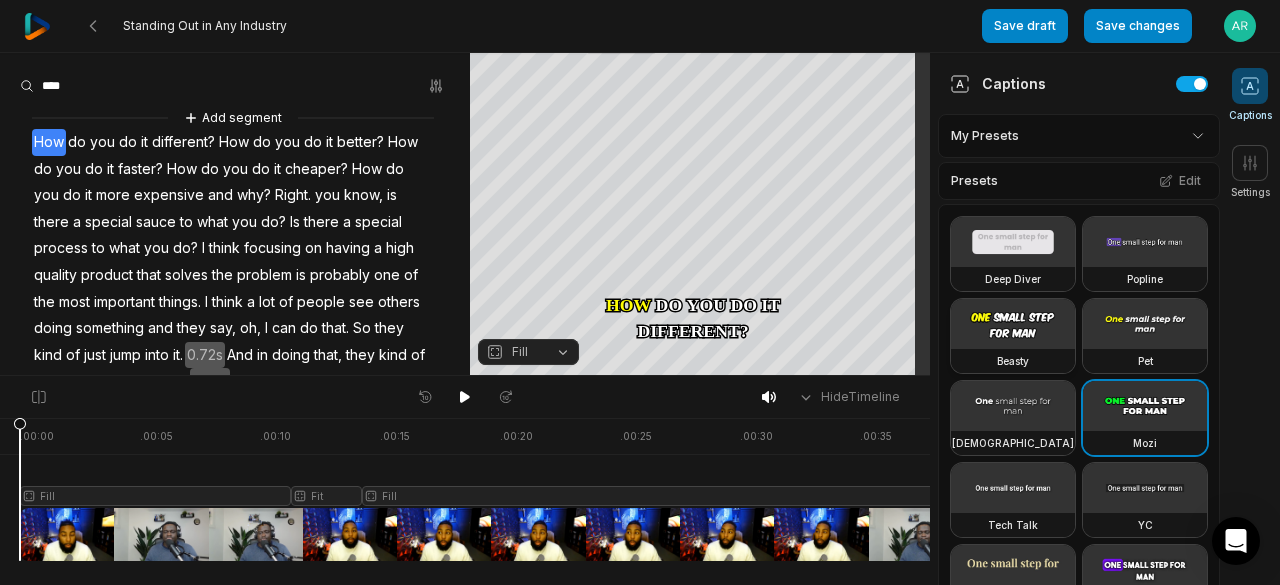 click at bounding box center (1013, 324) 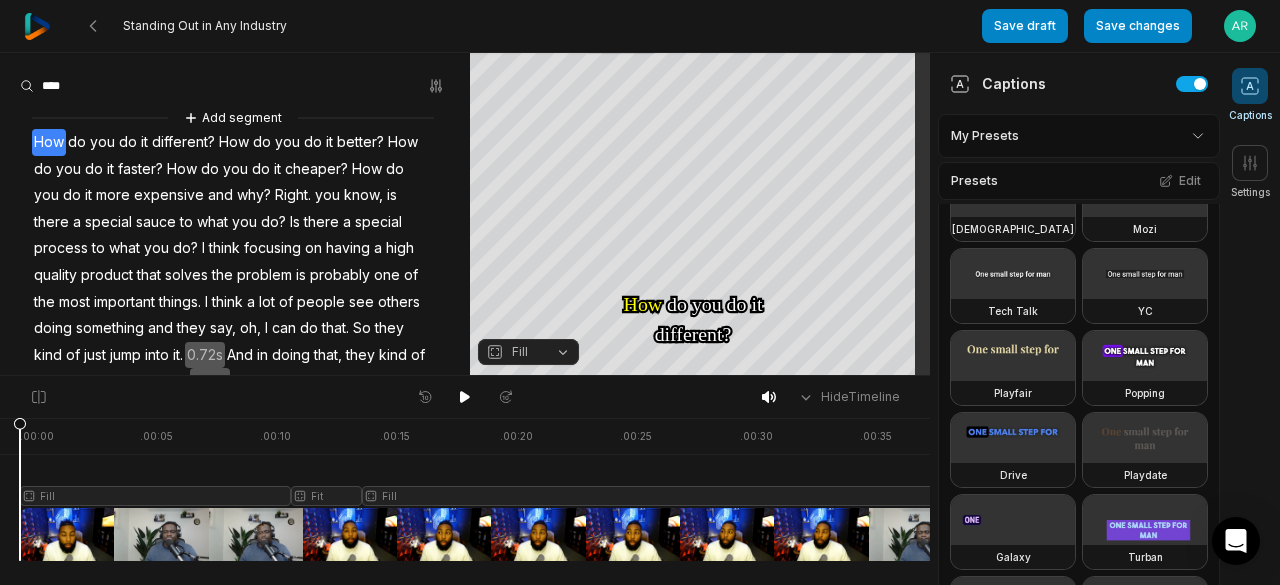 scroll, scrollTop: 215, scrollLeft: 0, axis: vertical 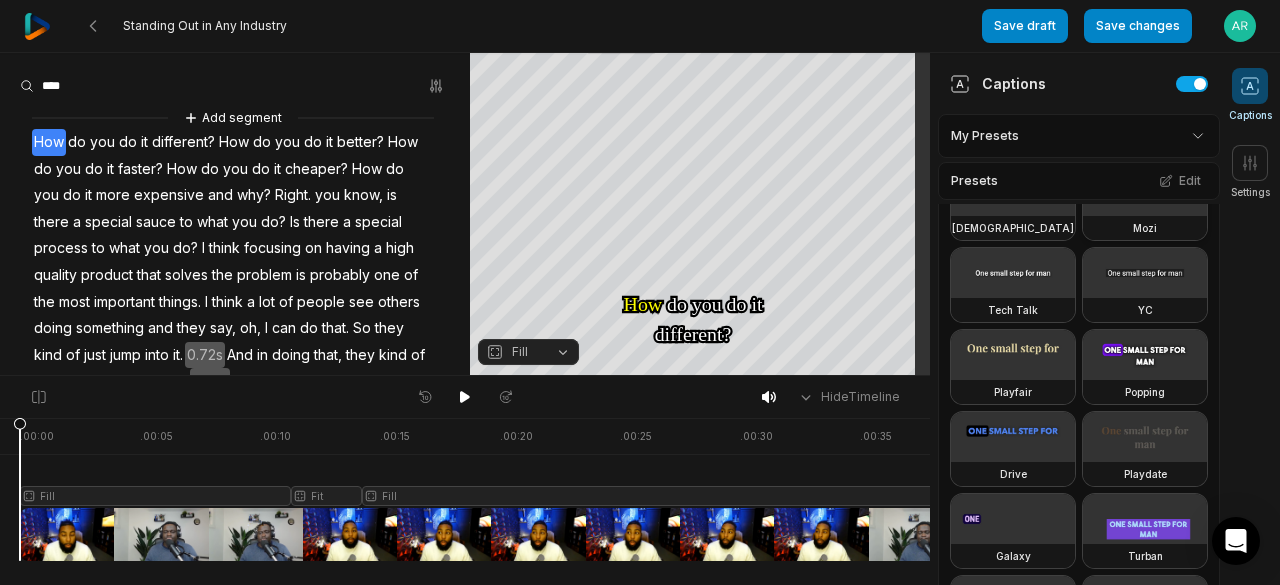 click at bounding box center (1145, 191) 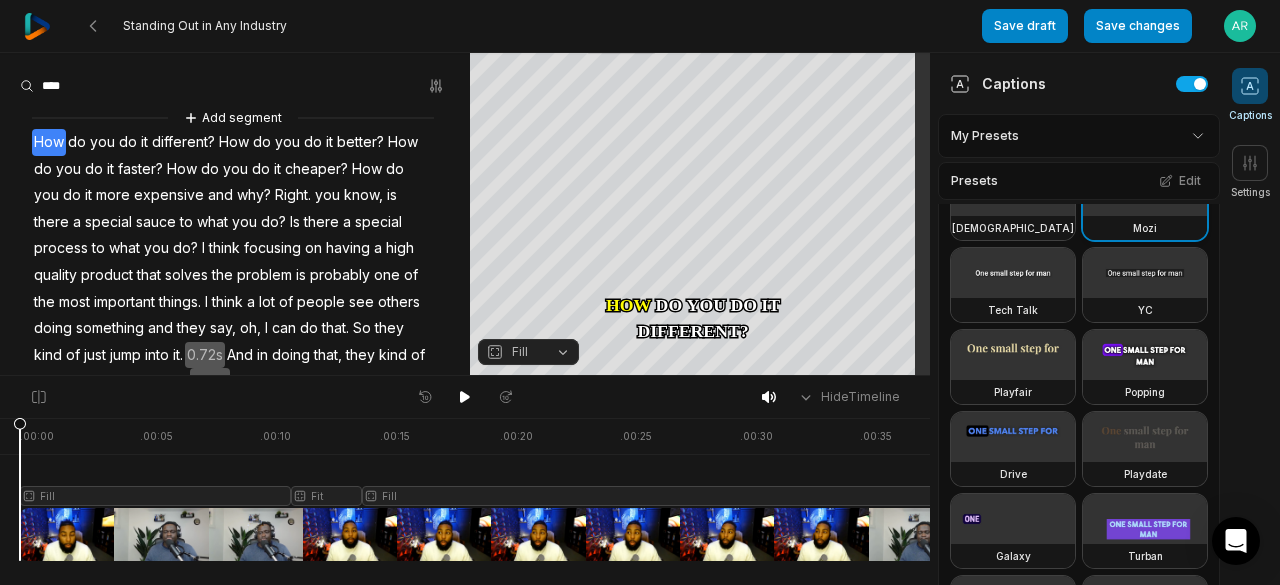 click at bounding box center [1145, 191] 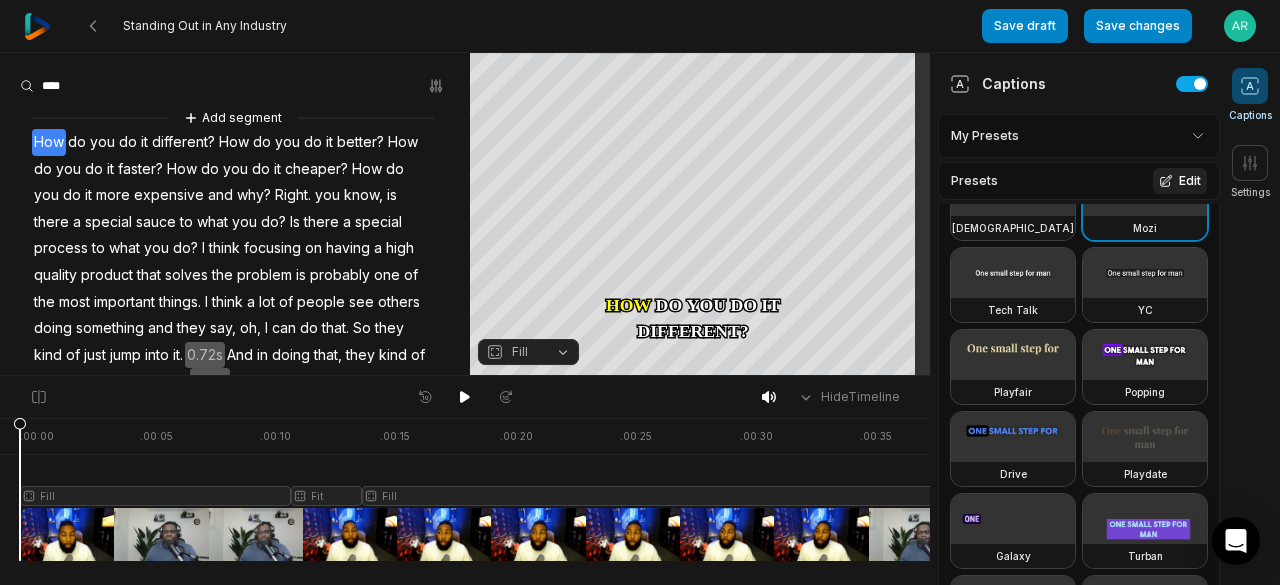 click on "Edit" at bounding box center [1180, 181] 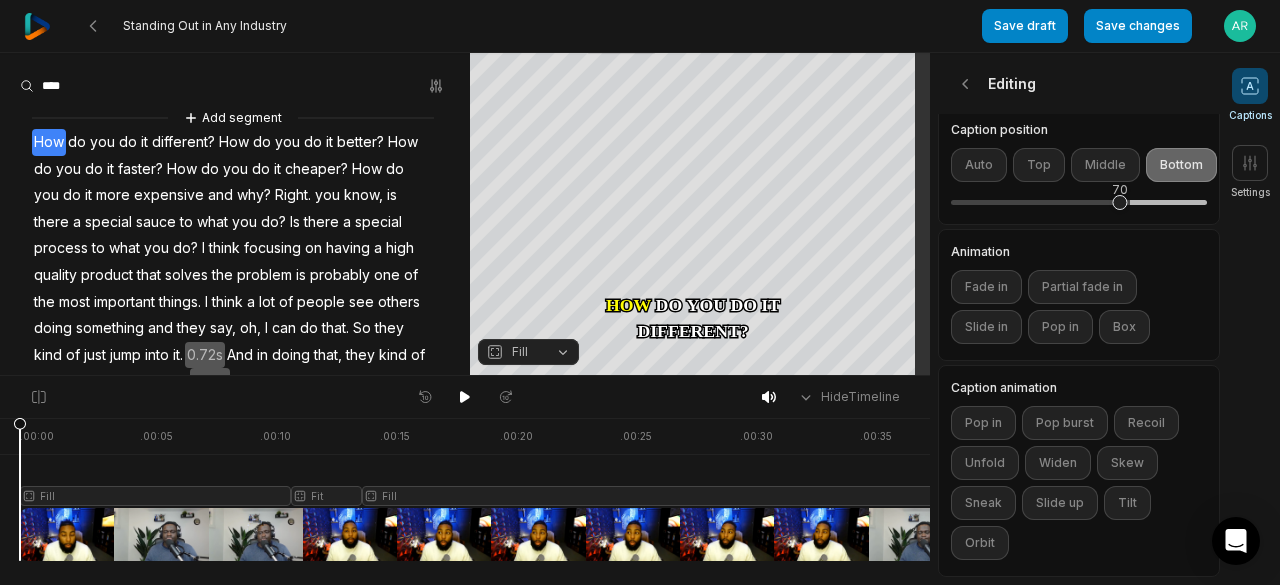 scroll, scrollTop: 0, scrollLeft: 0, axis: both 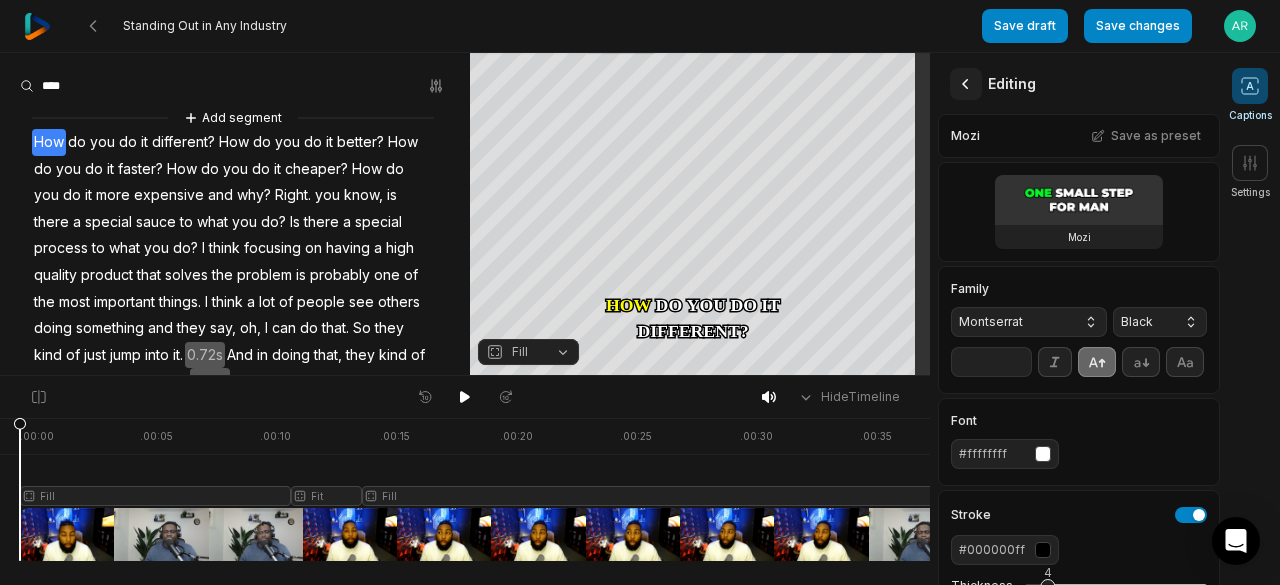 click 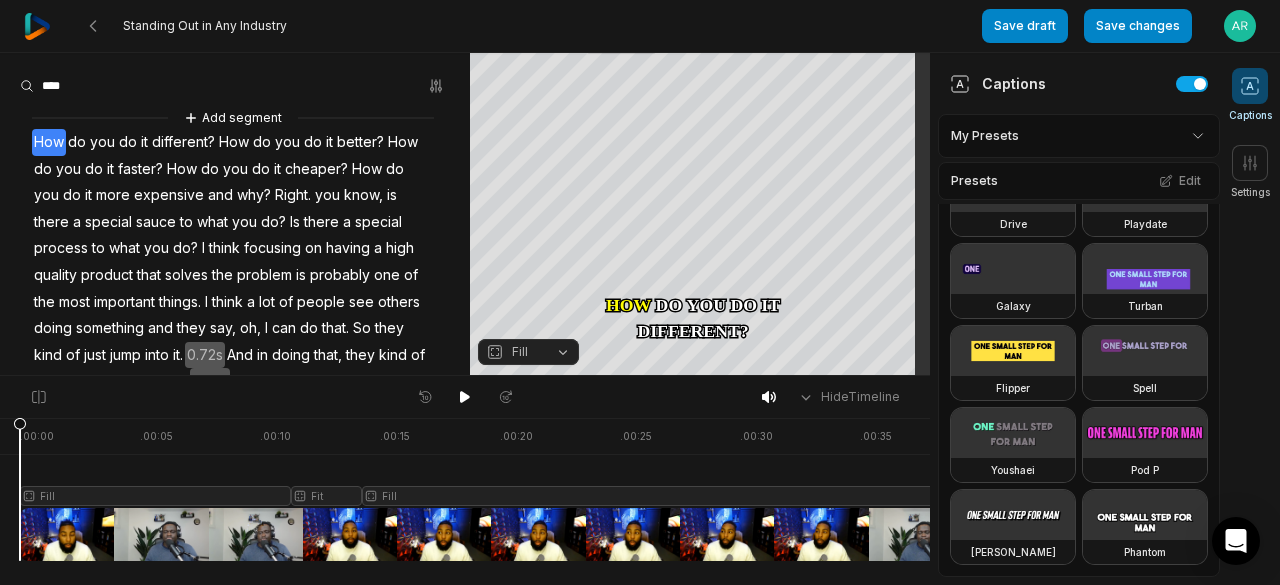 scroll, scrollTop: 646, scrollLeft: 0, axis: vertical 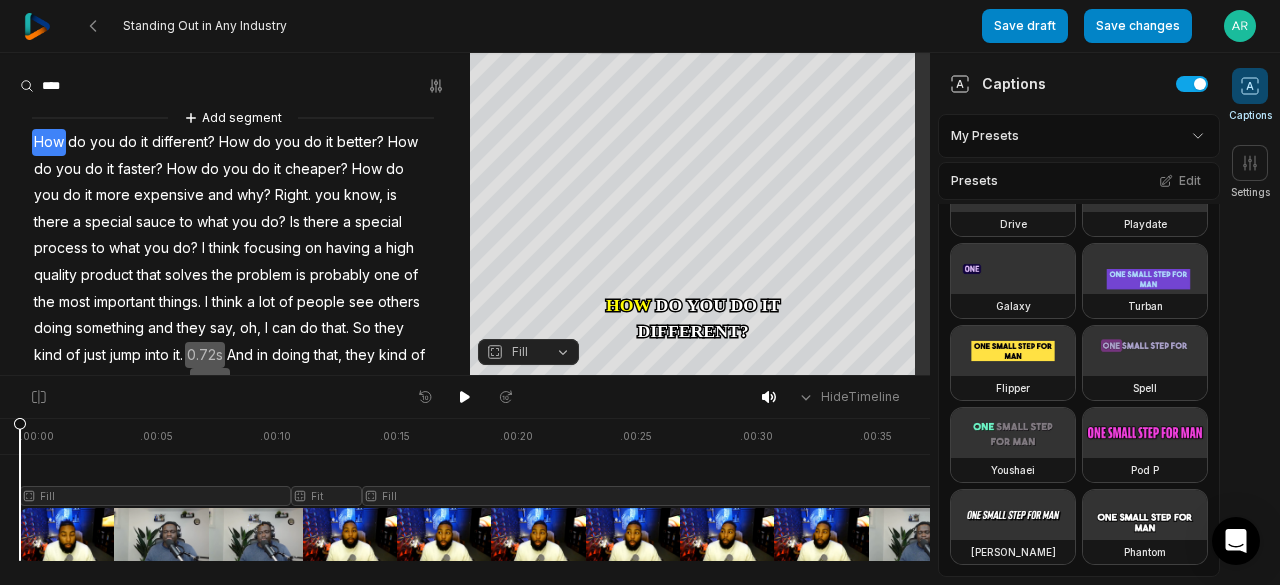 click at bounding box center [1145, 105] 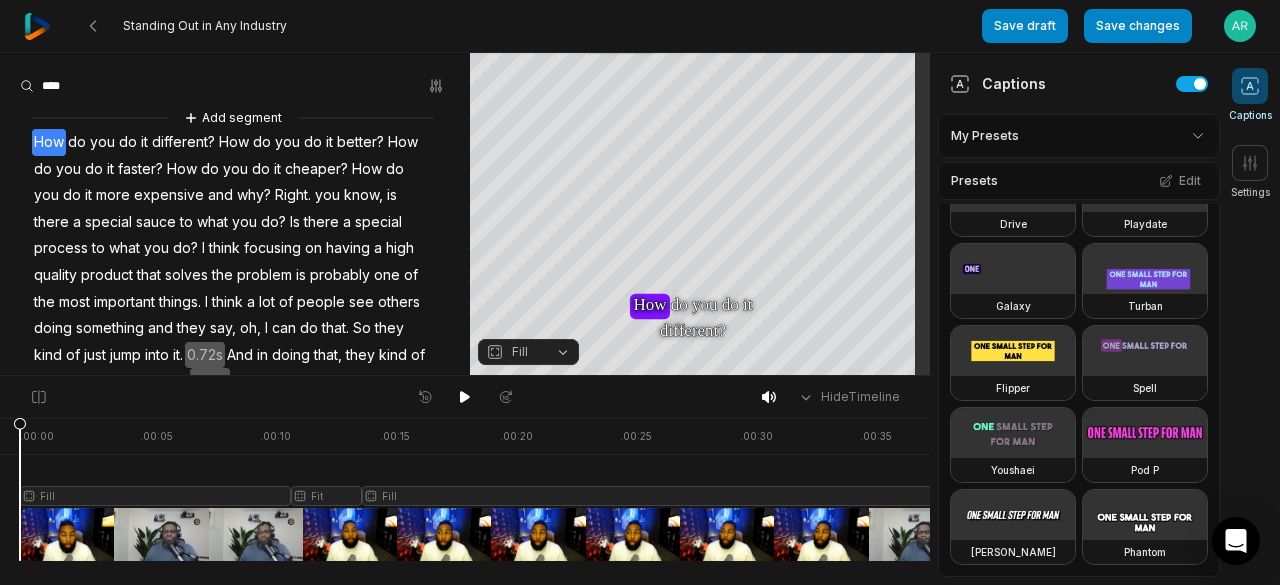 click at bounding box center (1145, 105) 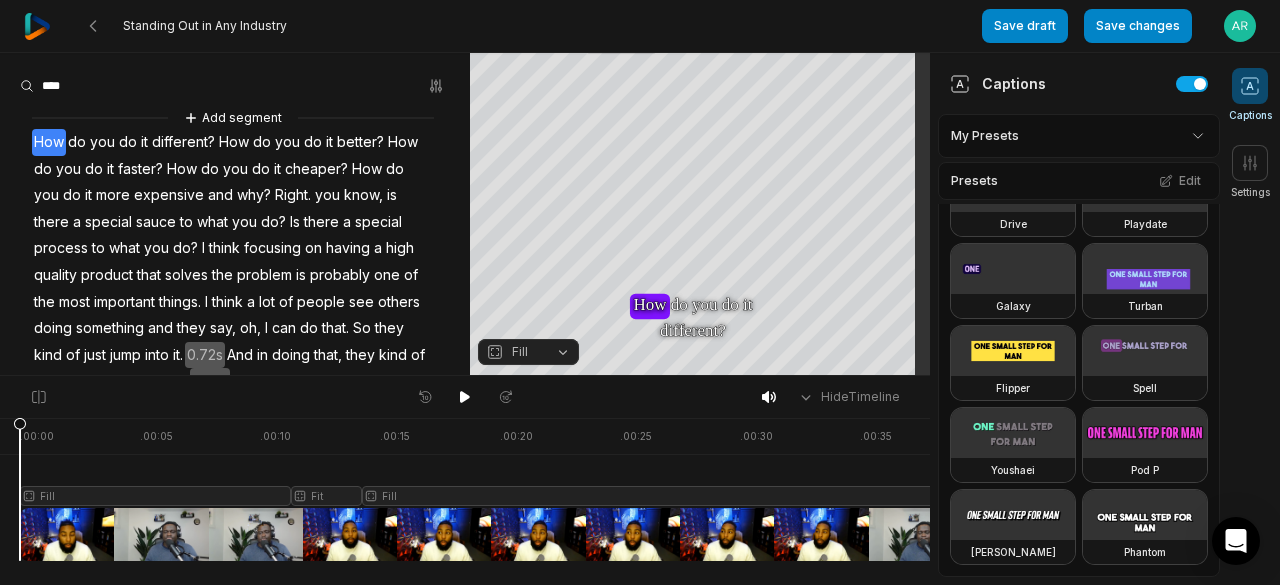 click at bounding box center (1145, 105) 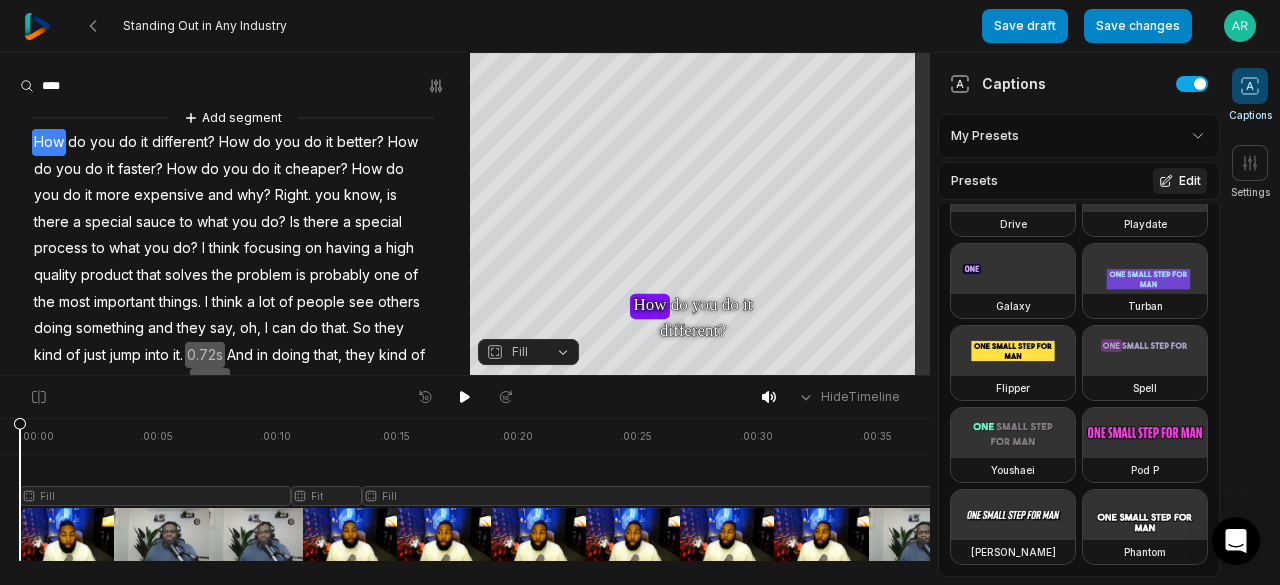click 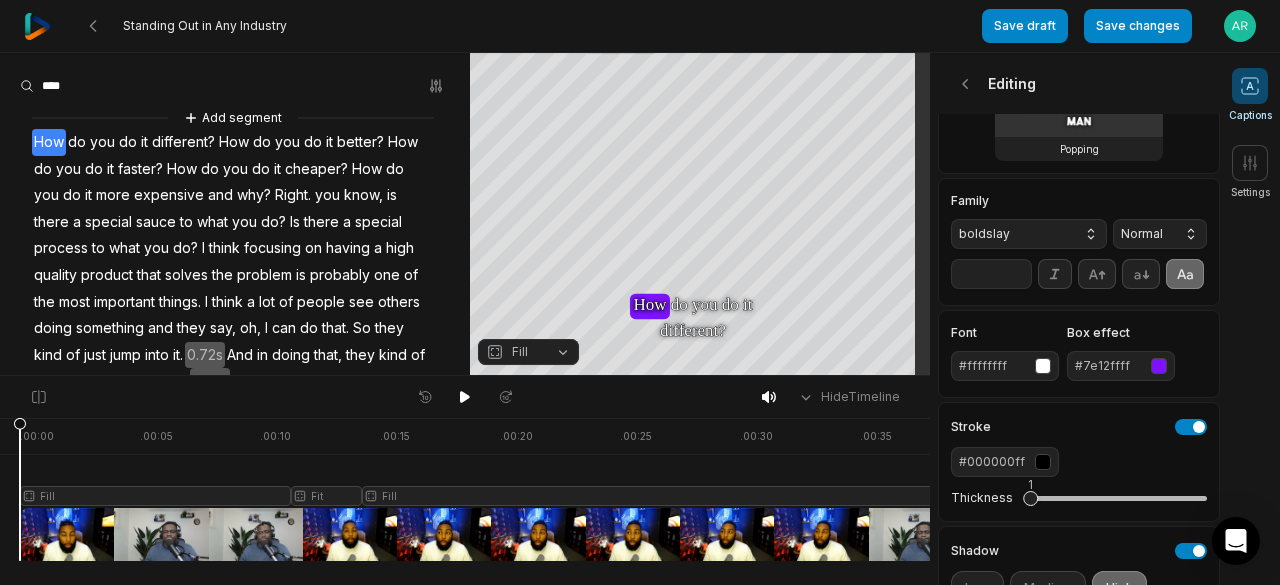 scroll, scrollTop: 84, scrollLeft: 0, axis: vertical 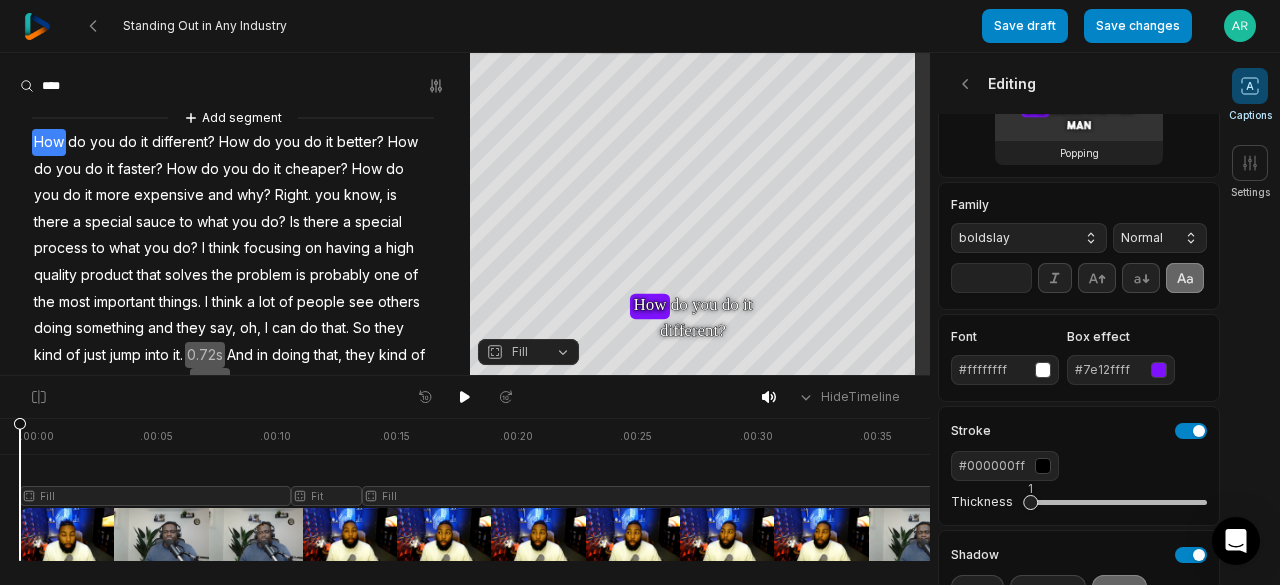 click at bounding box center [1159, 370] 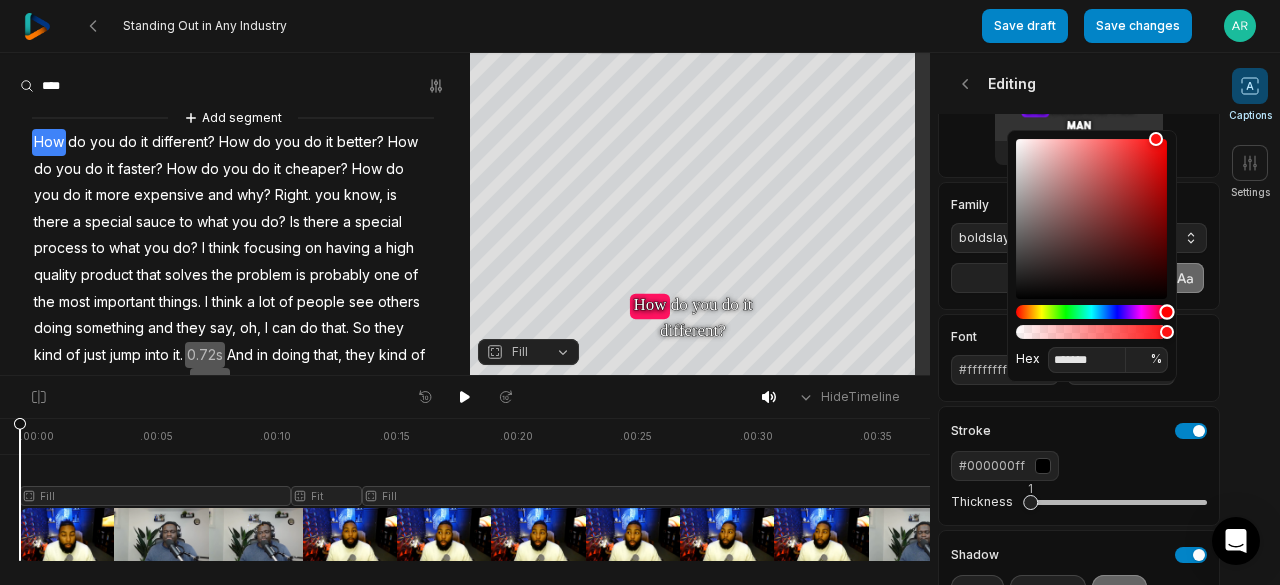 drag, startPoint x: 1126, startPoint y: 308, endPoint x: 1188, endPoint y: 312, distance: 62.1289 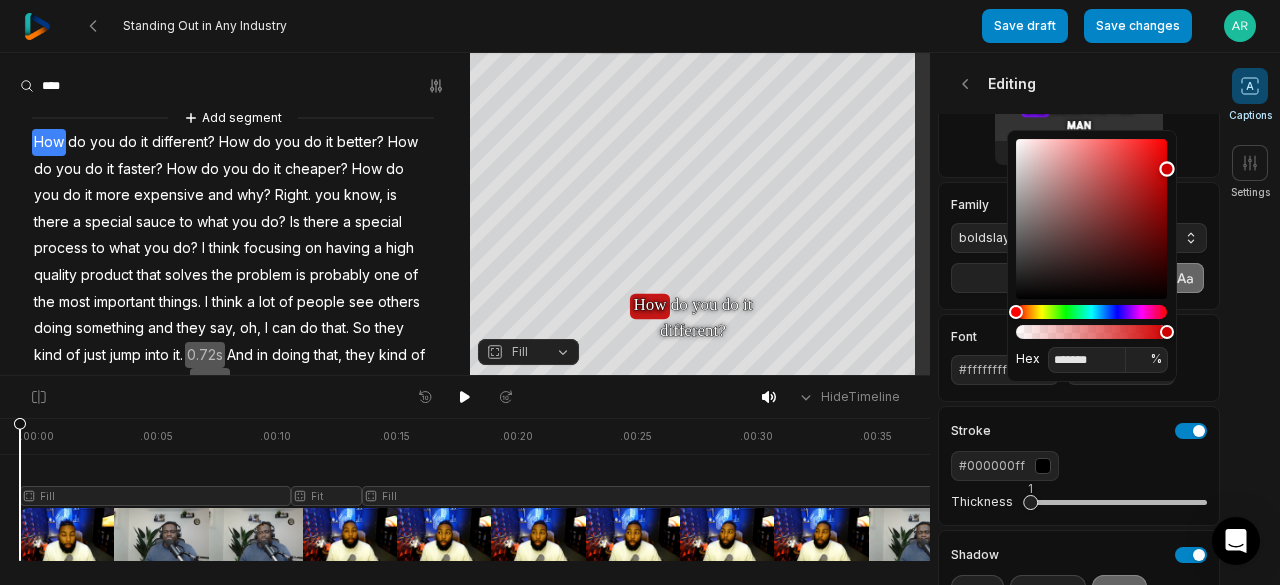 type on "*******" 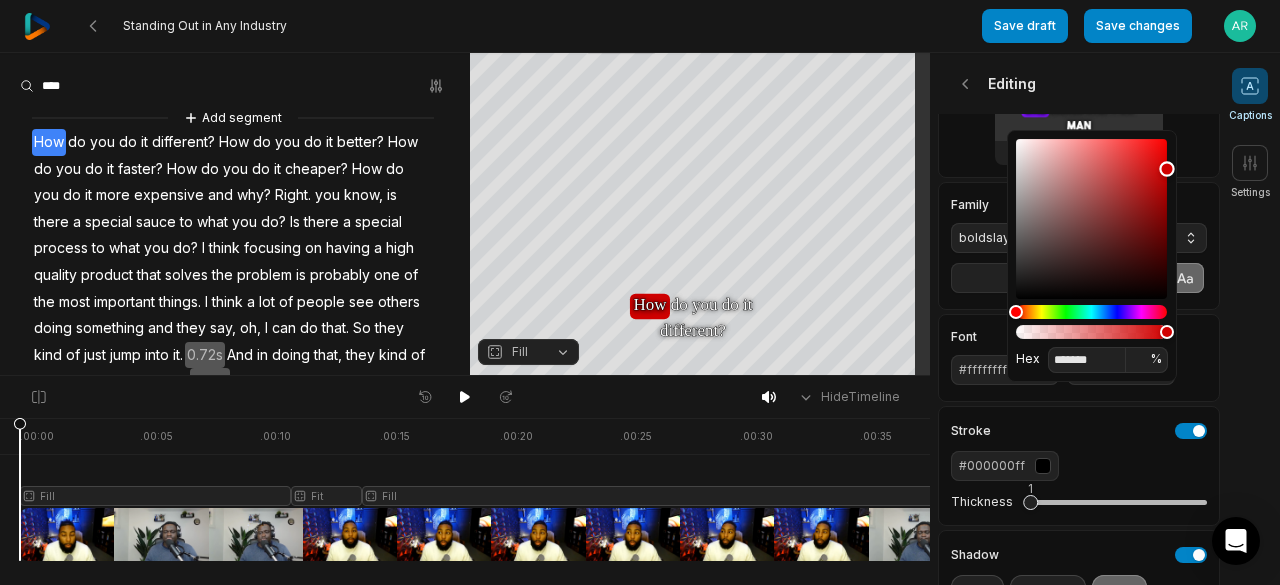drag, startPoint x: 1156, startPoint y: 143, endPoint x: 1176, endPoint y: 169, distance: 32.80244 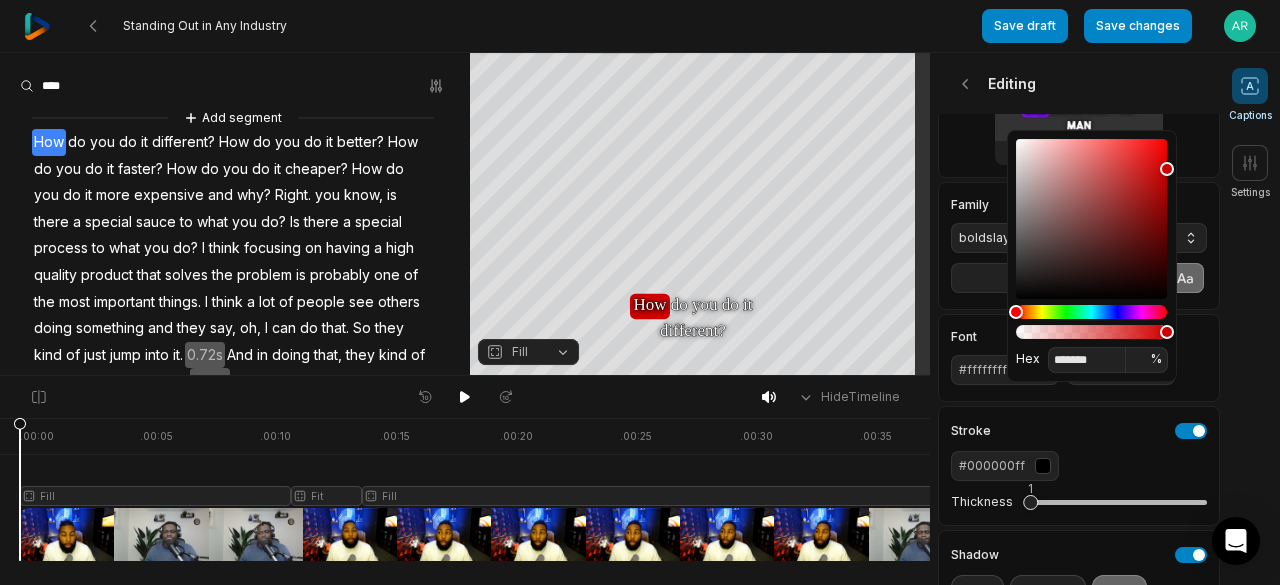 click on "Stroke #000000ff Thickness 1" at bounding box center [1079, 466] 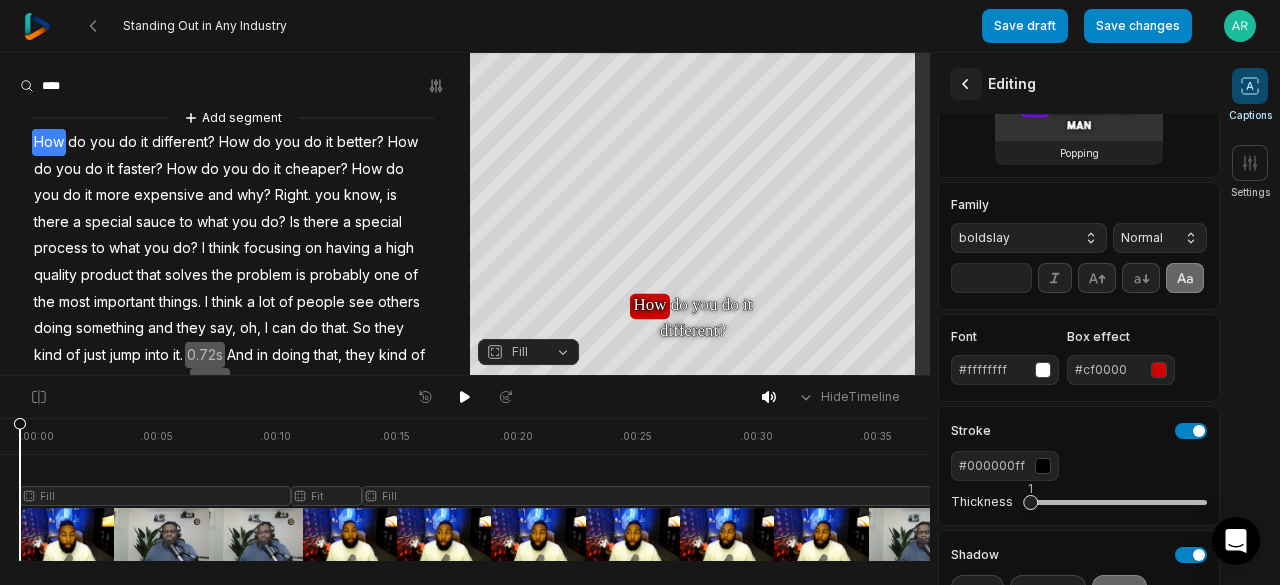 click at bounding box center [966, 84] 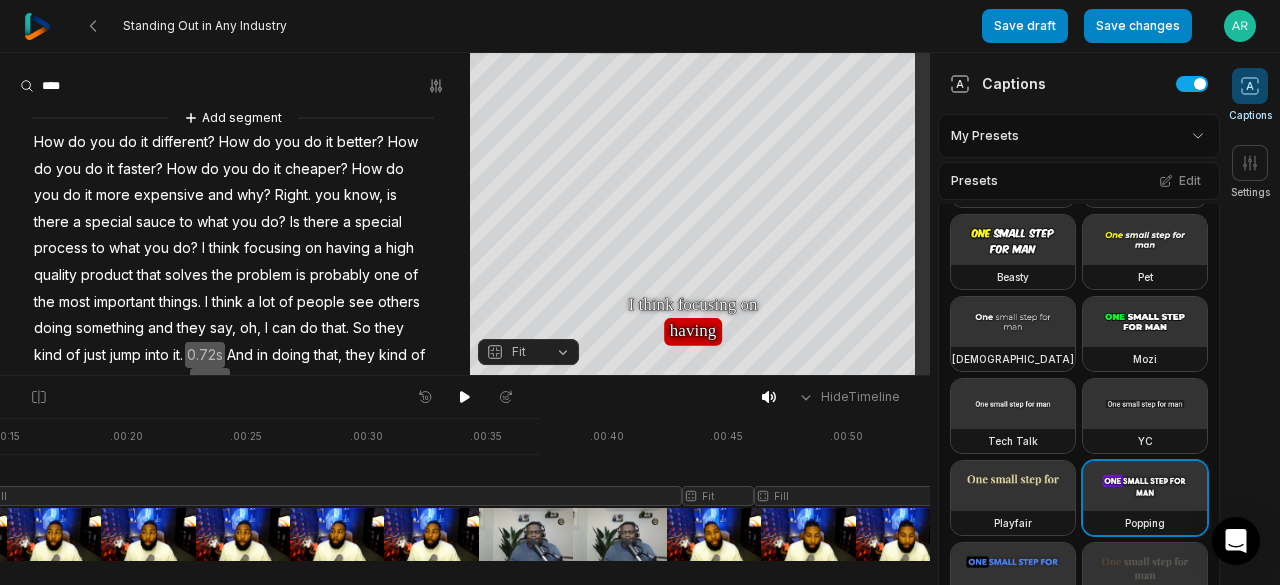scroll, scrollTop: 0, scrollLeft: 0, axis: both 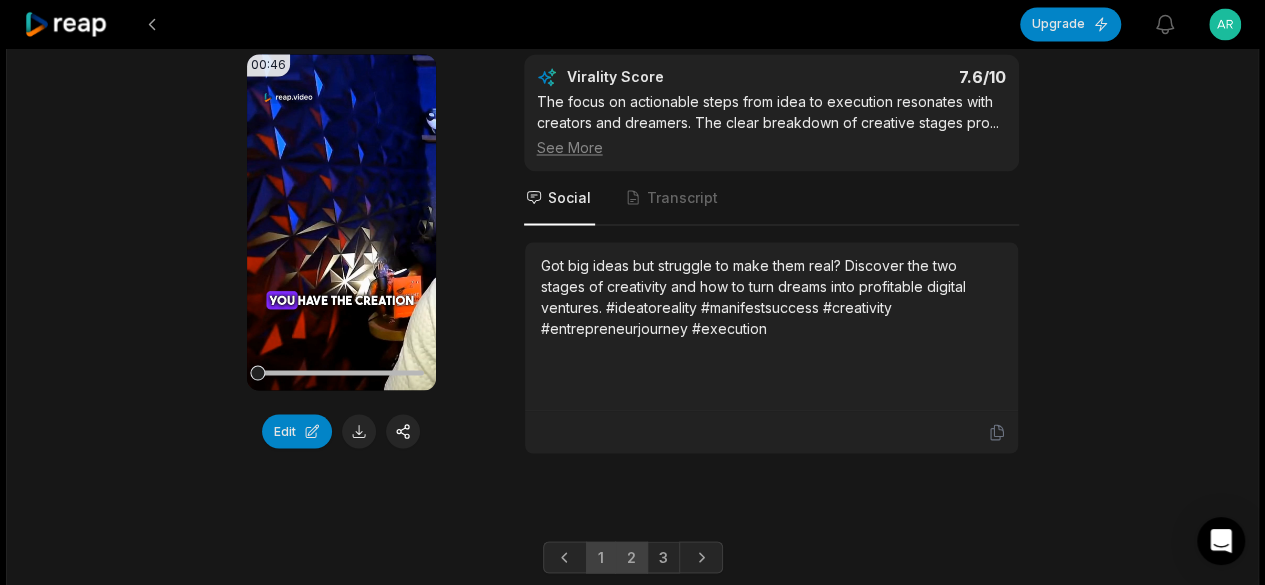 click on "2" at bounding box center [631, 557] 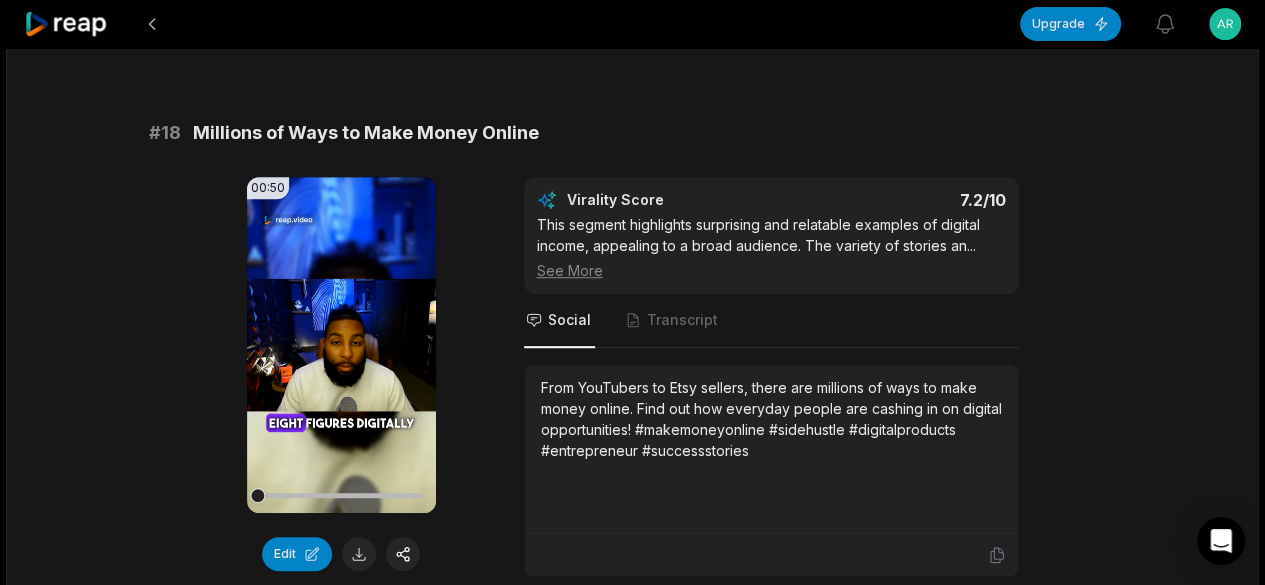 scroll, scrollTop: 4202, scrollLeft: 0, axis: vertical 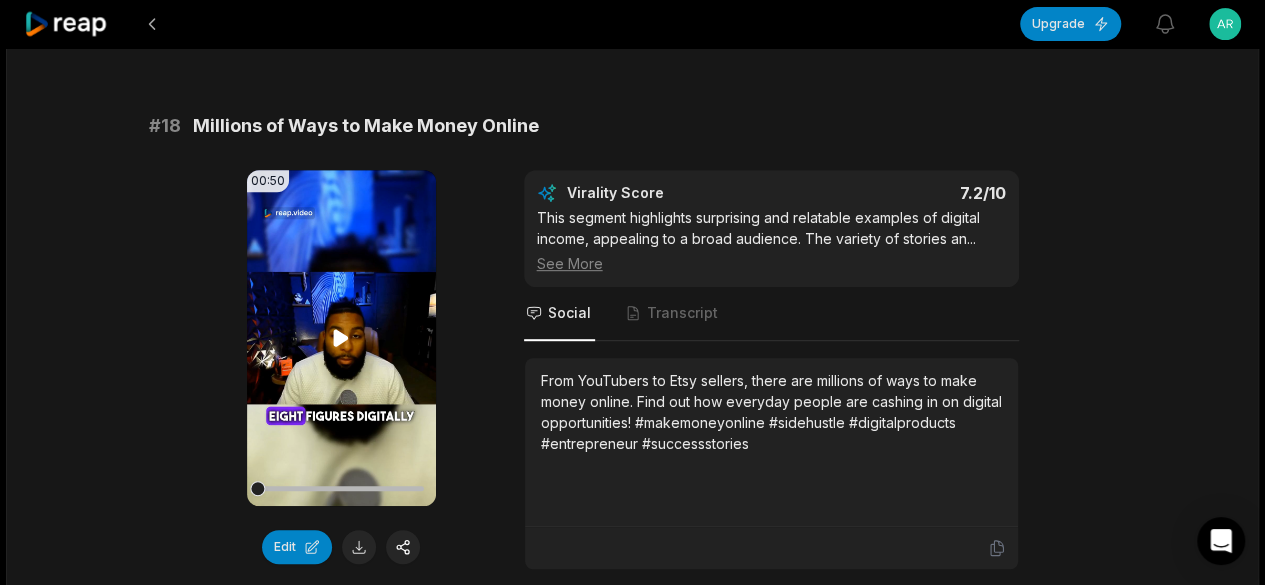 click 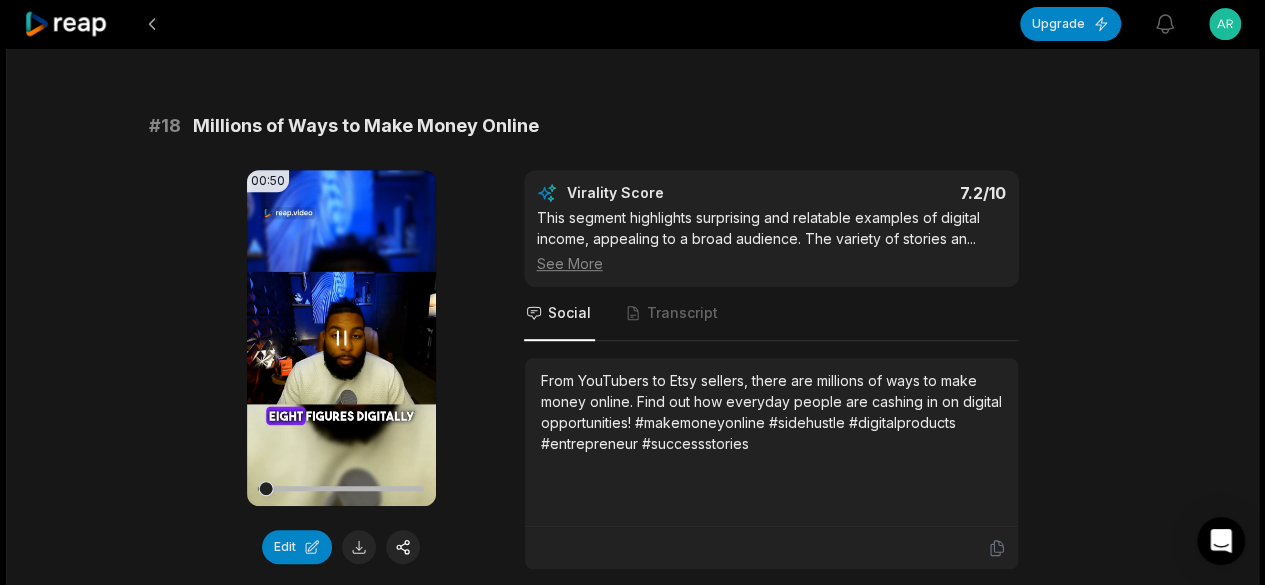 click 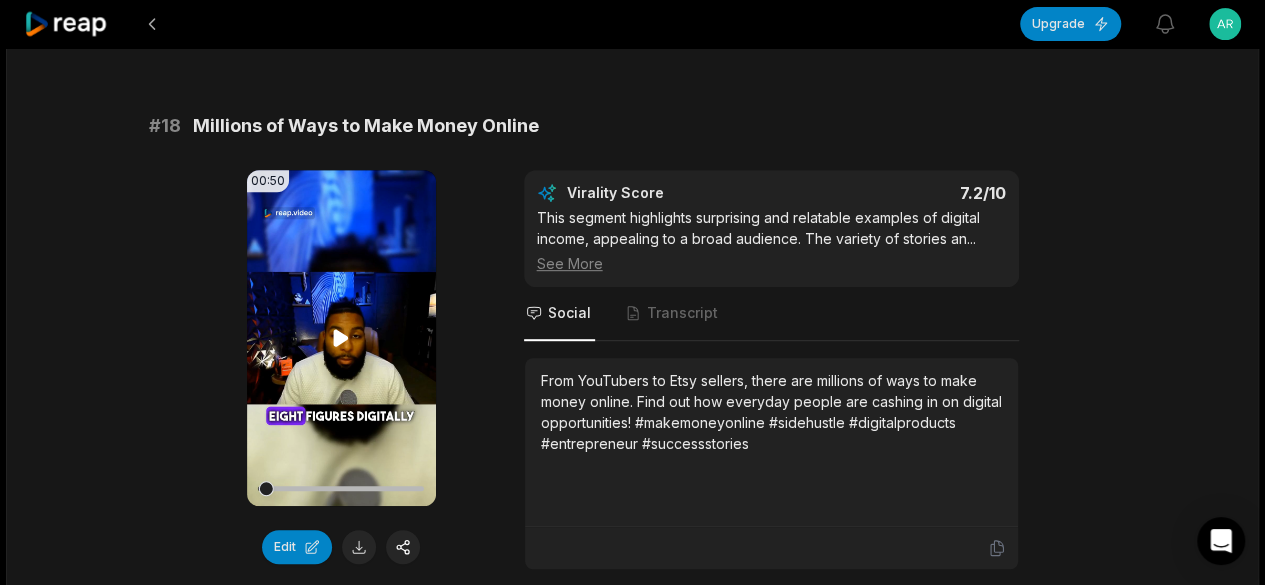 click 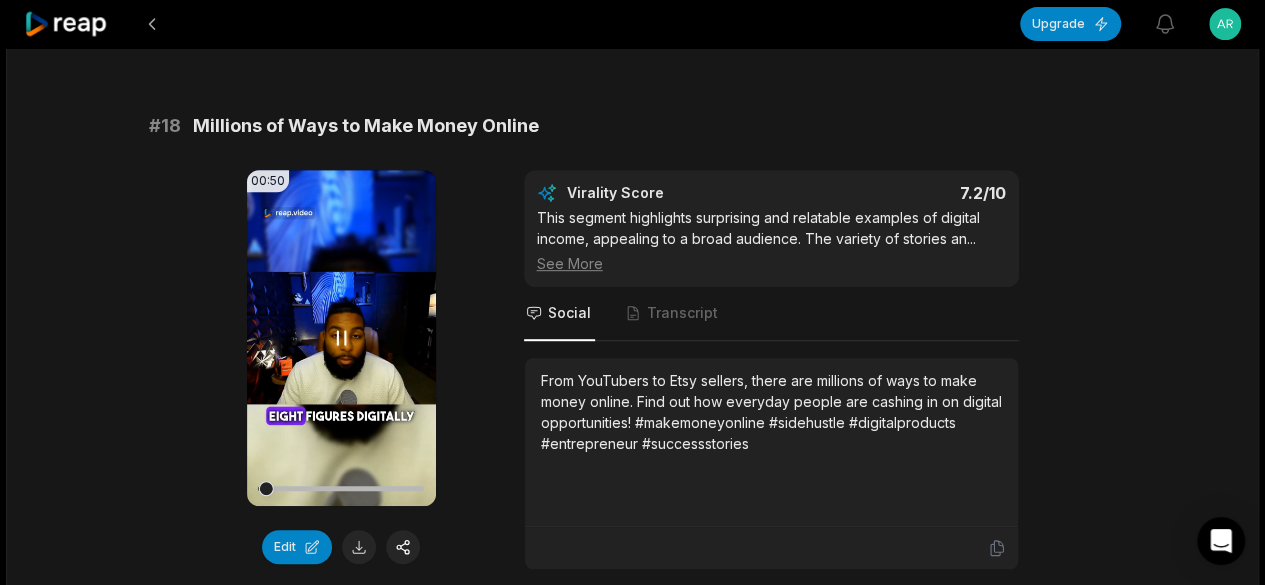click 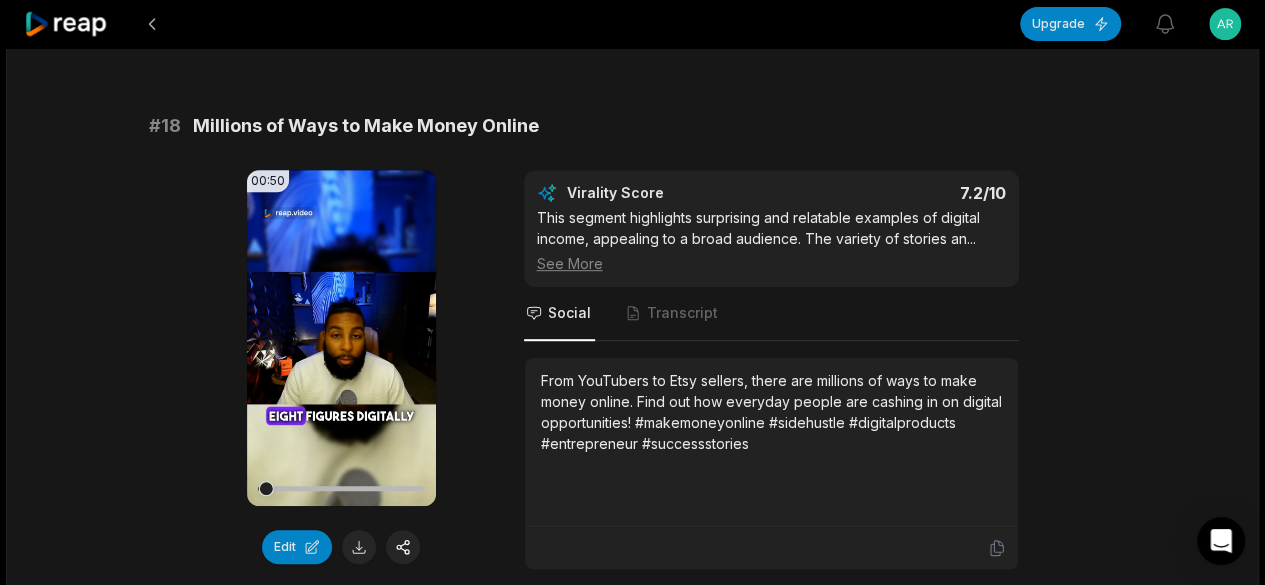 click on "# 11 Learning, Hustling, and Never Quitting 00:58 Your browser does not support mp4 format. Edit Virality Score 7.6 /10 The emphasis on lifelong learning and relentless persistence resonates with ambitious viewers. The motivational message and practical ...   See More Social Transcript Success takes years of learning, hustling, and never quitting. Discover why persistence is the real secret to digital wealth. #neverquit #continuouslearning #hustle #successmindset #digitalwealth # 12 Talent vs. Work Ethic in Success 00:53 Your browser does not support mp4 format. Edit Virality Score 7.5 /10 The debate between talent and hard work is universally relatable. This clip offers a motivational perspective, encouraging viewers to ...   See More Social Transcript Is talent enough to succeed online? Discover why hard work often beats natural ability in the digital world—and what you can do to stand out. #workethic #successhabits #digitaltalent #entrepreneuradvice #grind # 13 The Power of Starting Imperfectly 00:46 7.5" at bounding box center (633, -1115) 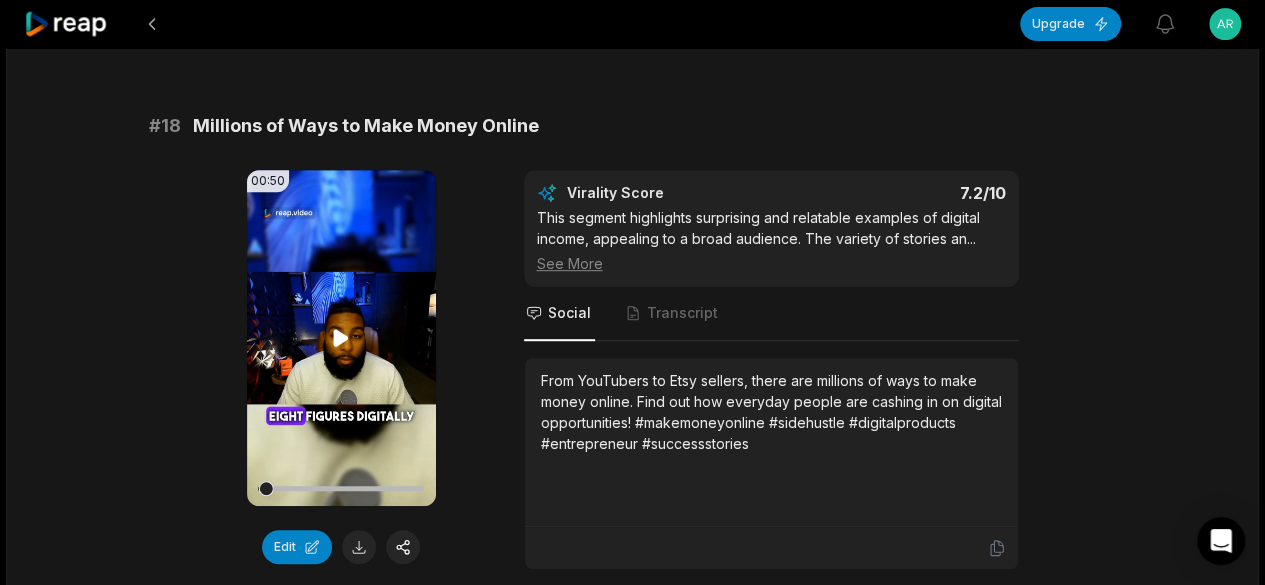 click 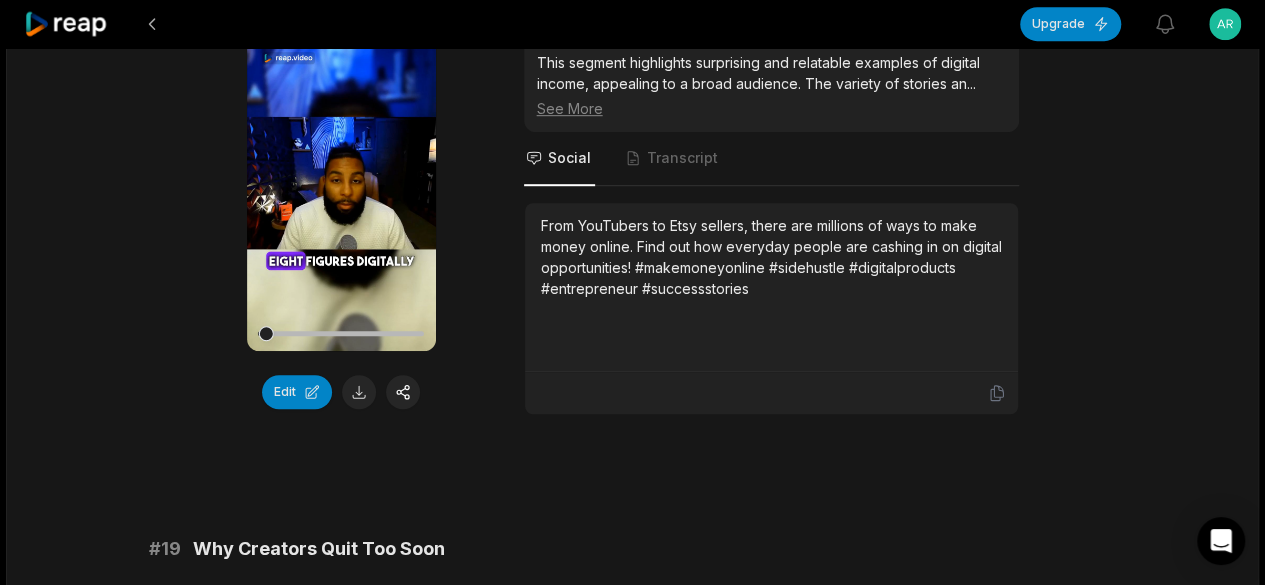 scroll, scrollTop: 4215, scrollLeft: 0, axis: vertical 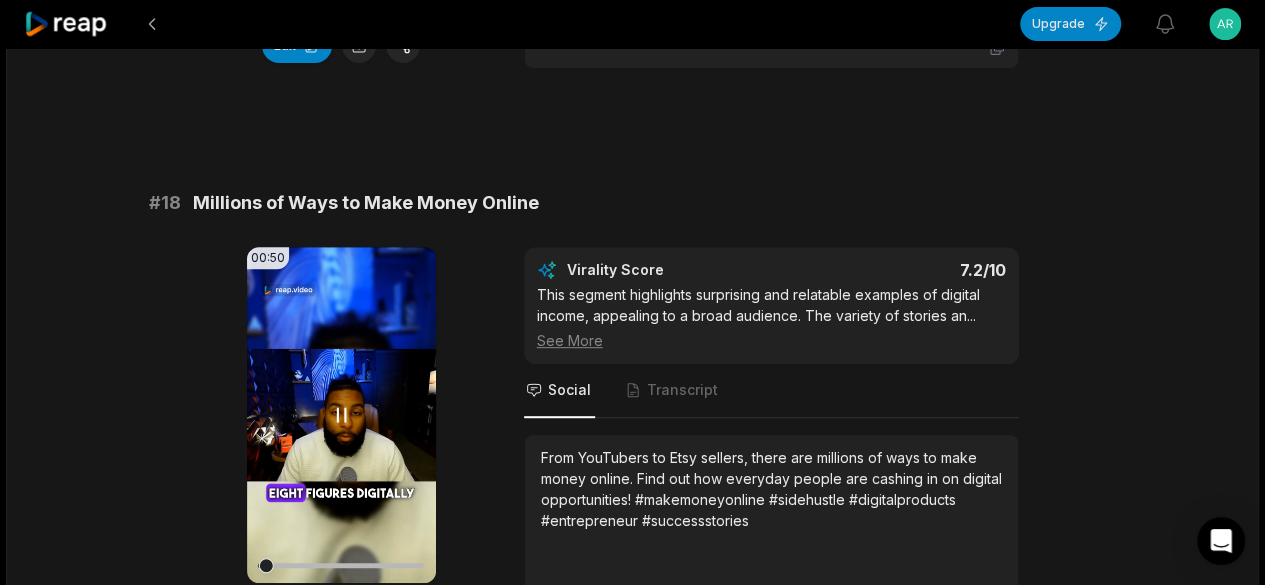 click 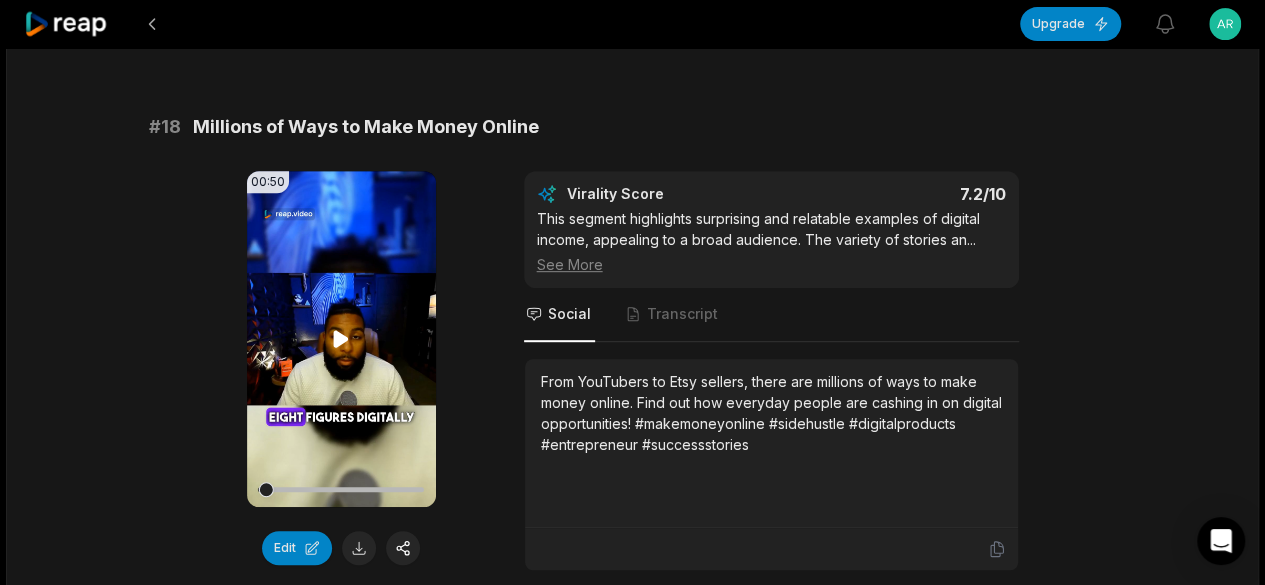 scroll, scrollTop: 4210, scrollLeft: 0, axis: vertical 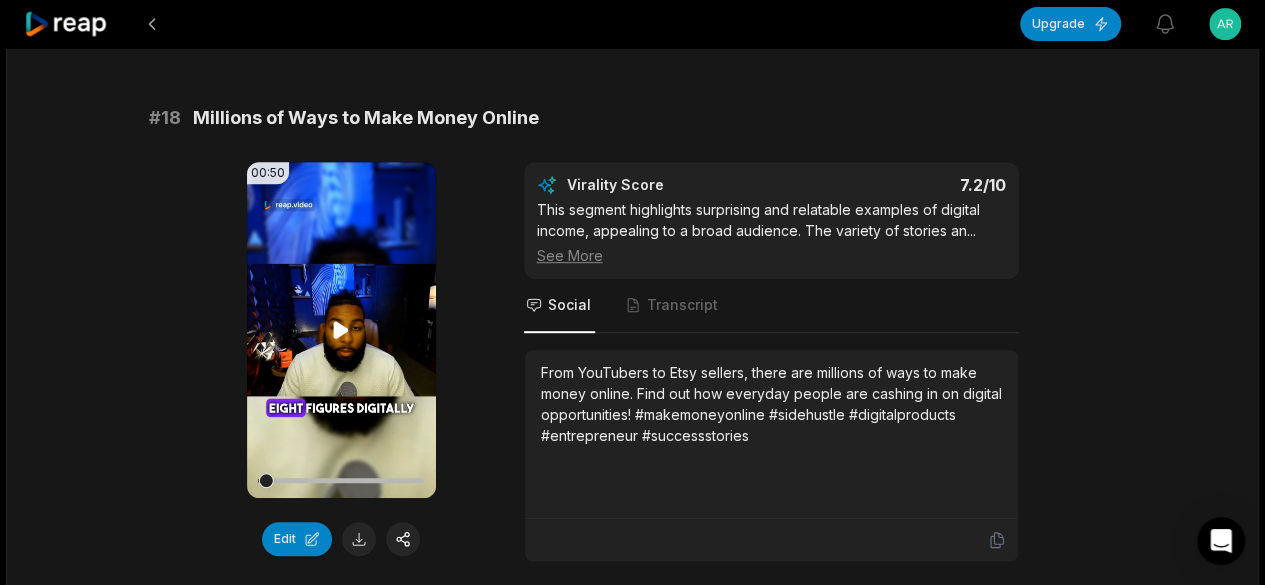 click 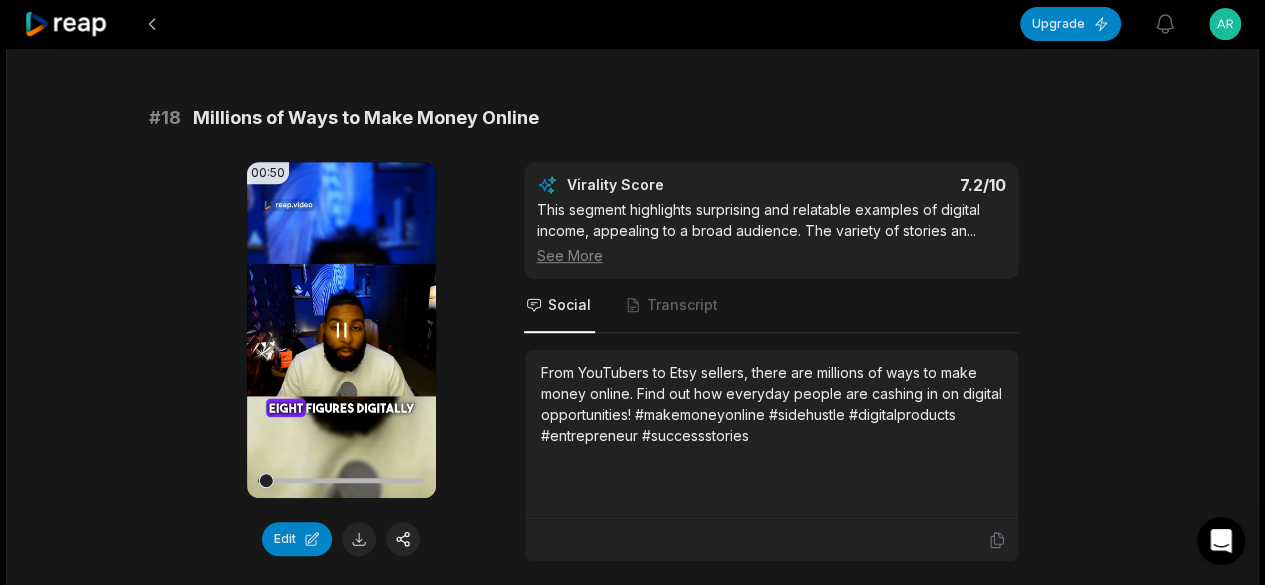 click 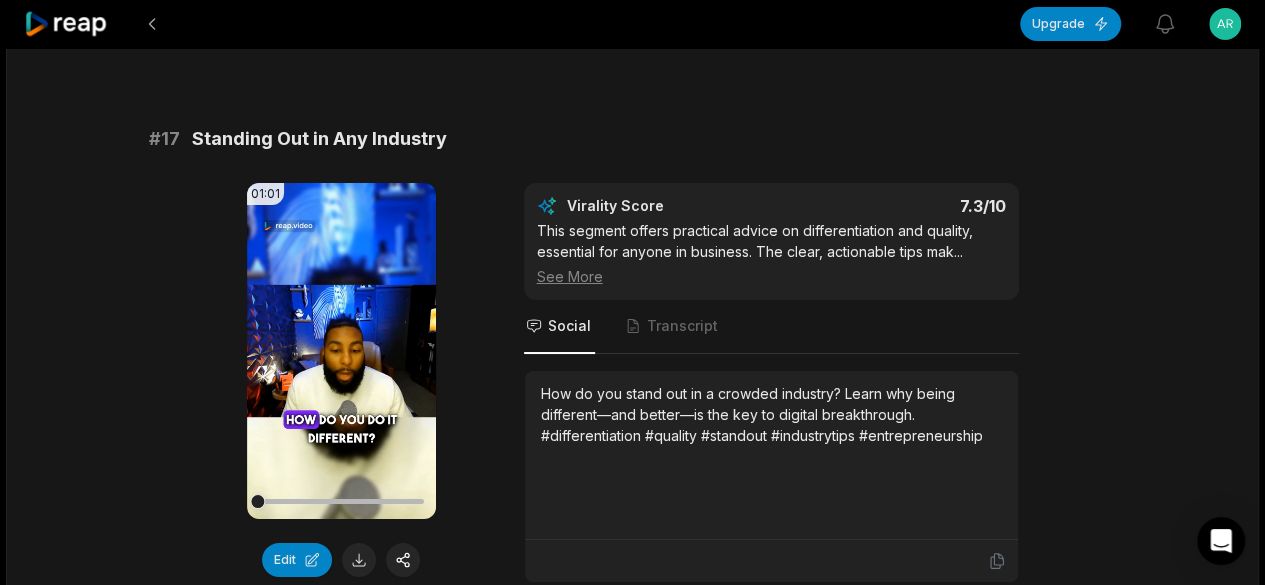 scroll, scrollTop: 3616, scrollLeft: 0, axis: vertical 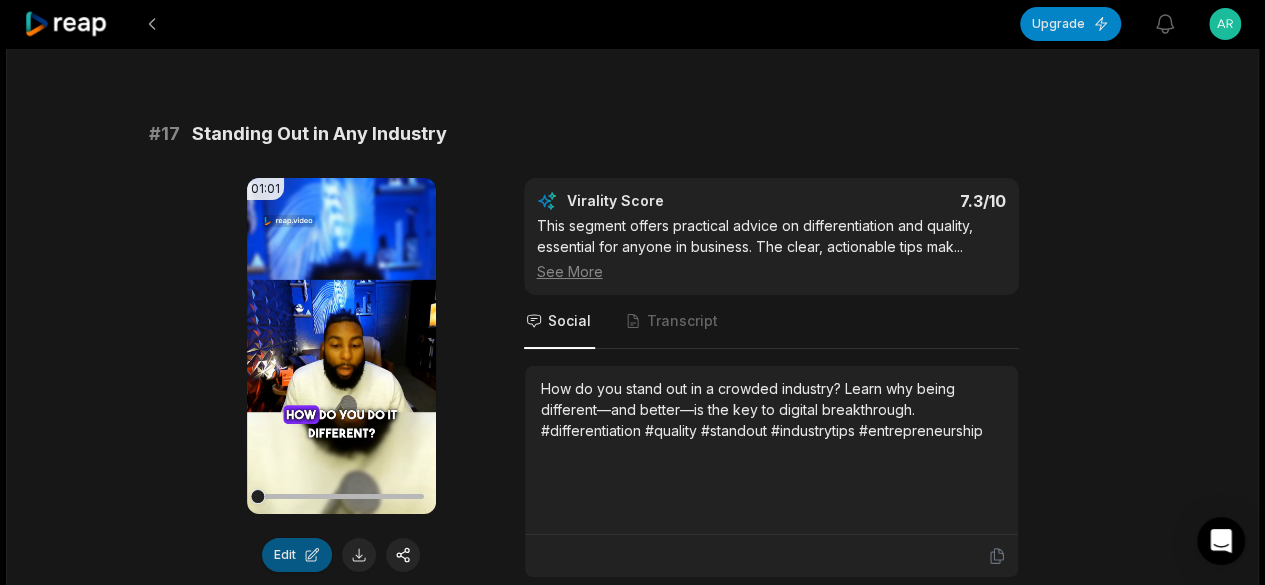 click on "Edit" at bounding box center [297, 555] 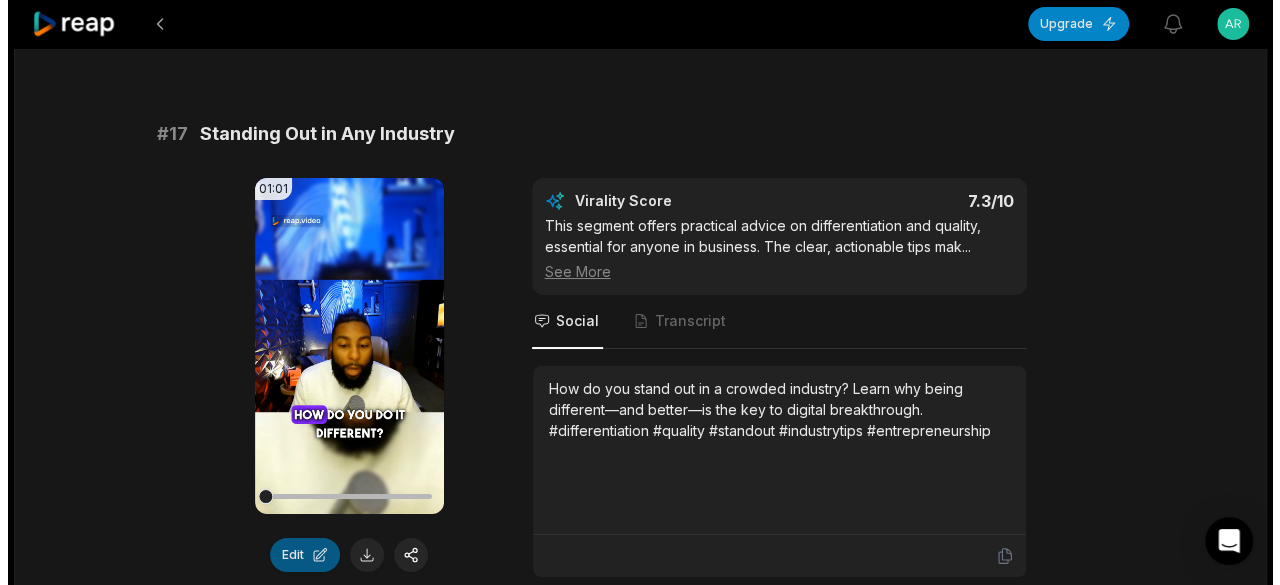 scroll, scrollTop: 0, scrollLeft: 0, axis: both 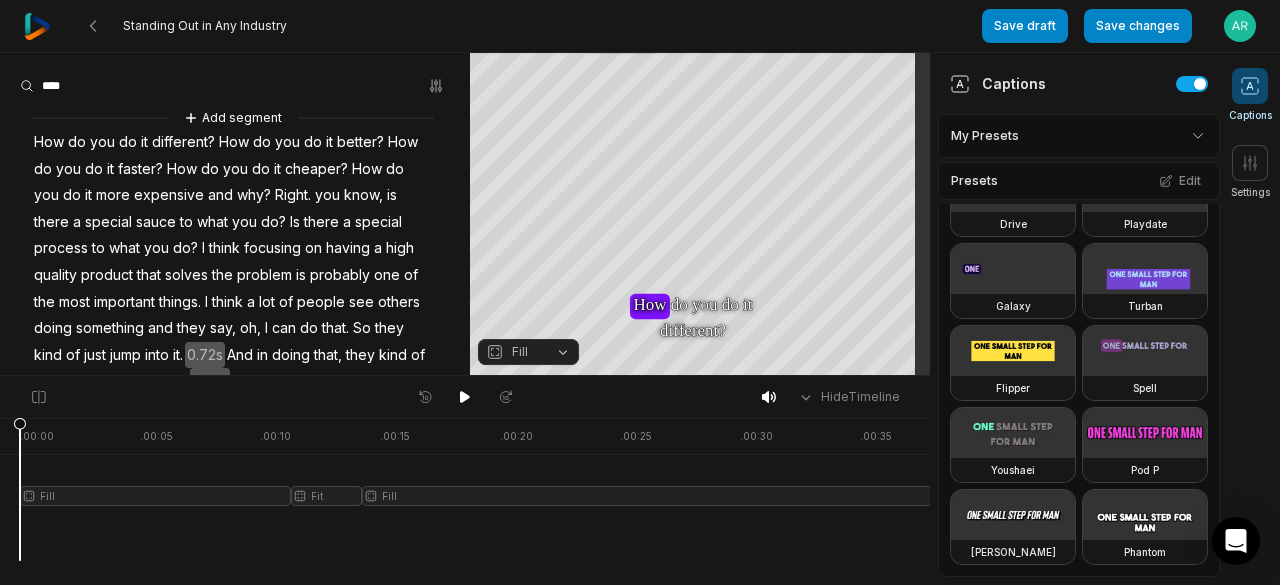 click at bounding box center [1145, 105] 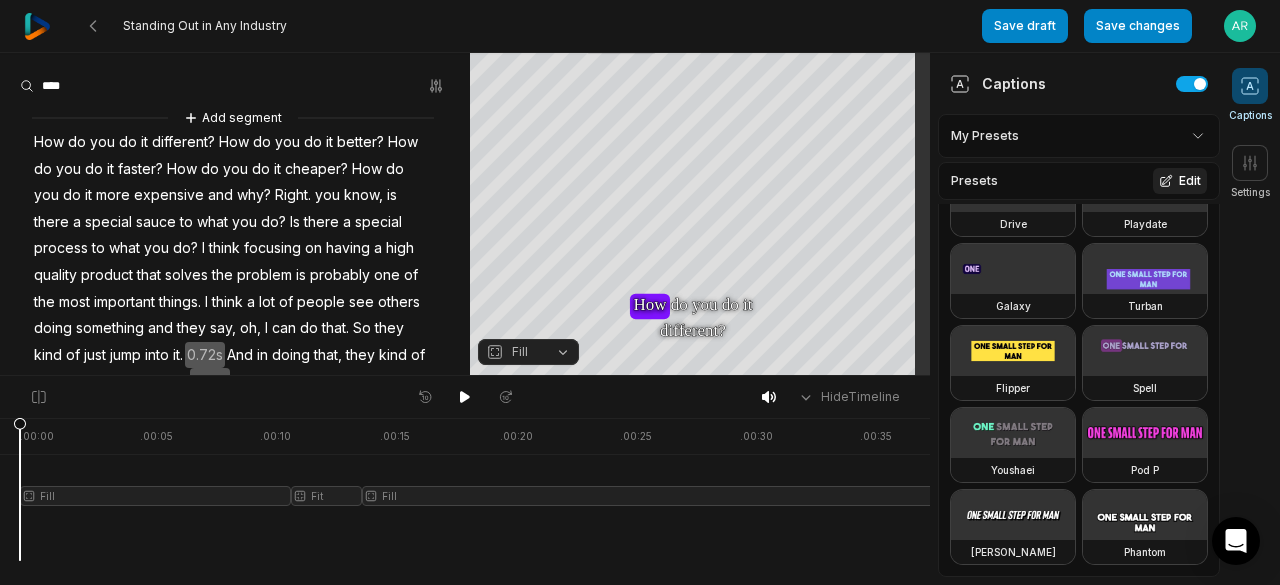 click on "Edit" at bounding box center (1180, 181) 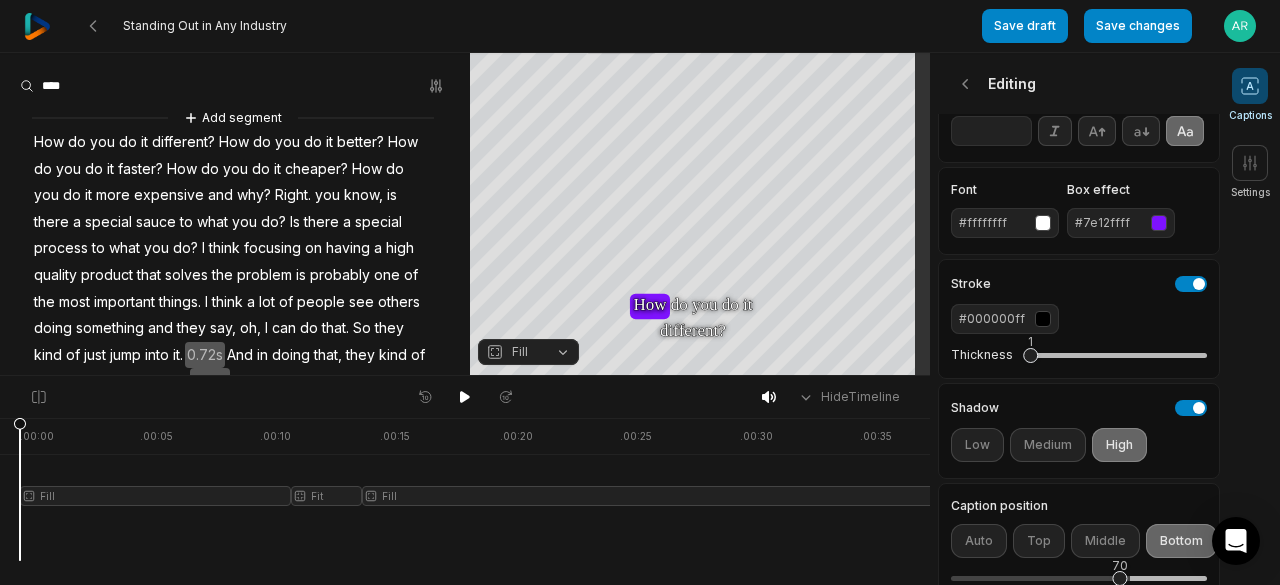 scroll, scrollTop: 232, scrollLeft: 0, axis: vertical 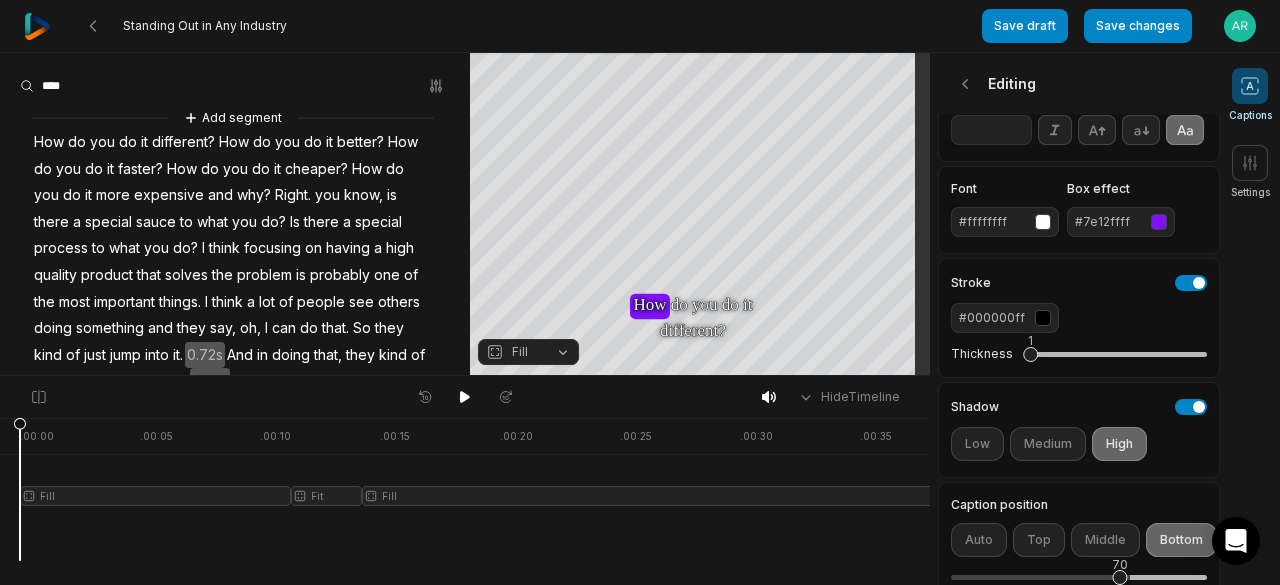 click at bounding box center (1159, 222) 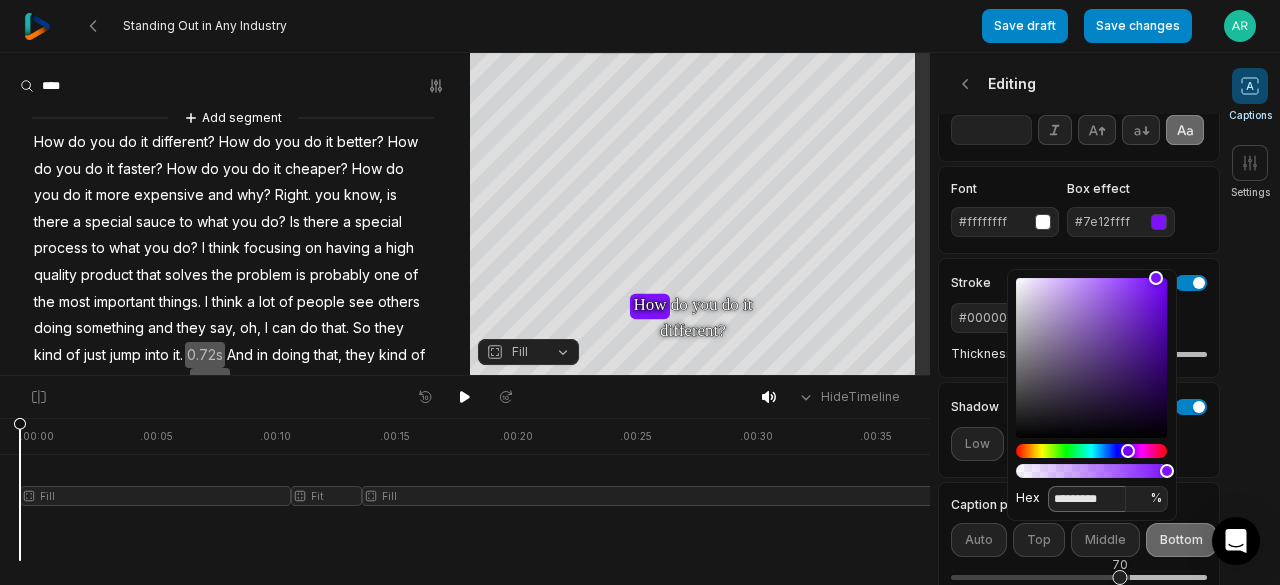 click on "*********" at bounding box center (1087, 499) 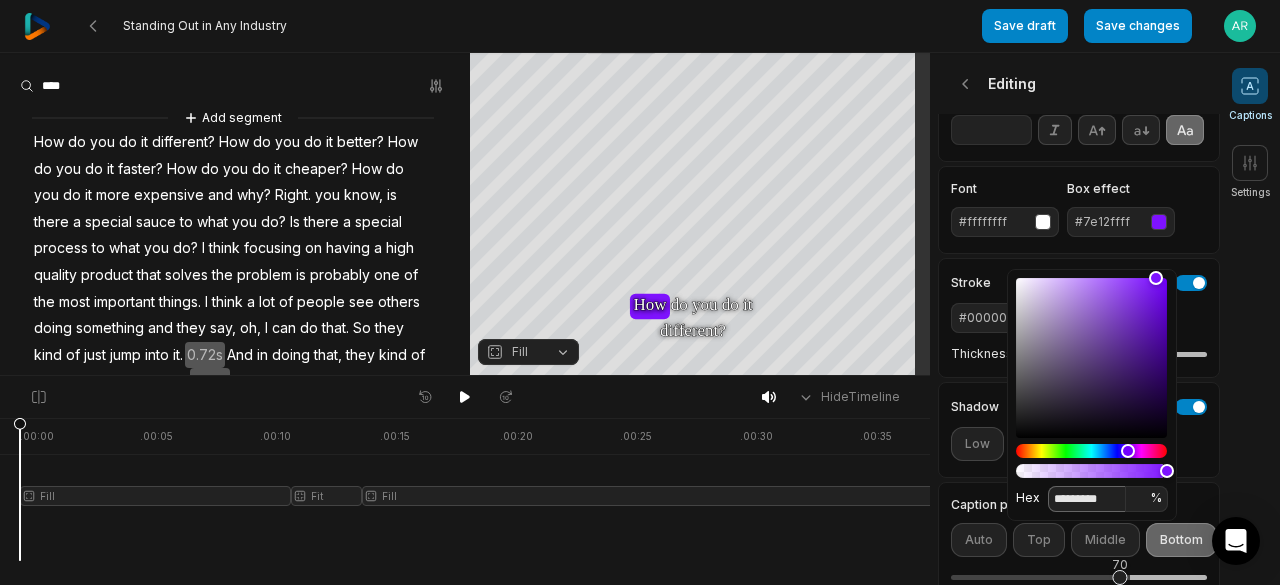 drag, startPoint x: 1104, startPoint y: 499, endPoint x: 1057, endPoint y: 499, distance: 47 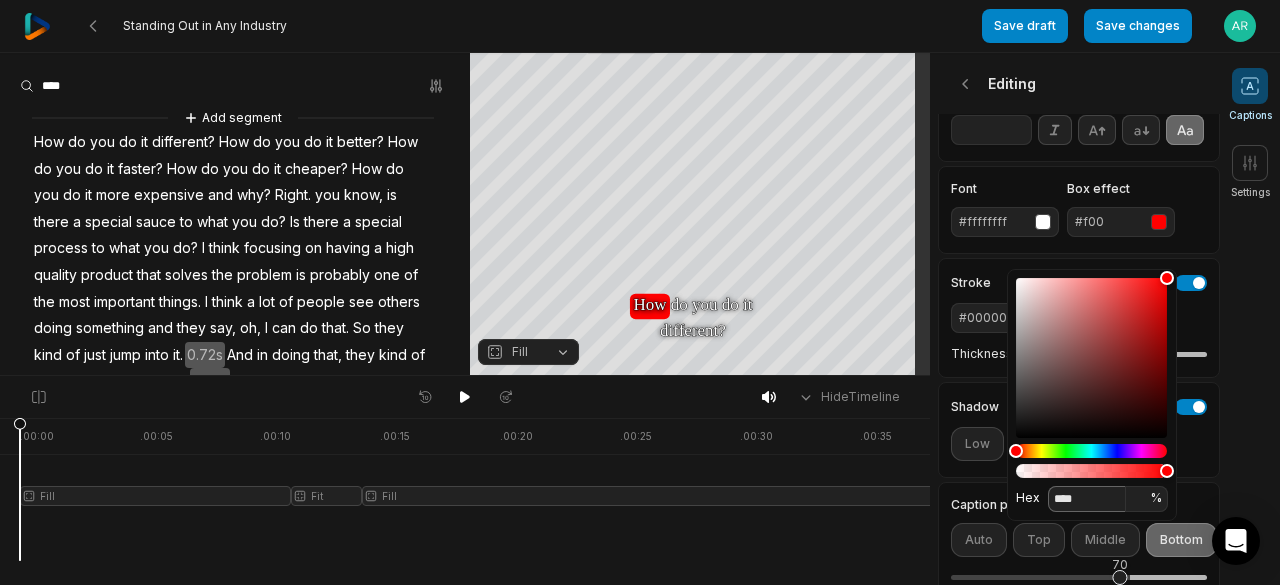 type on "*****" 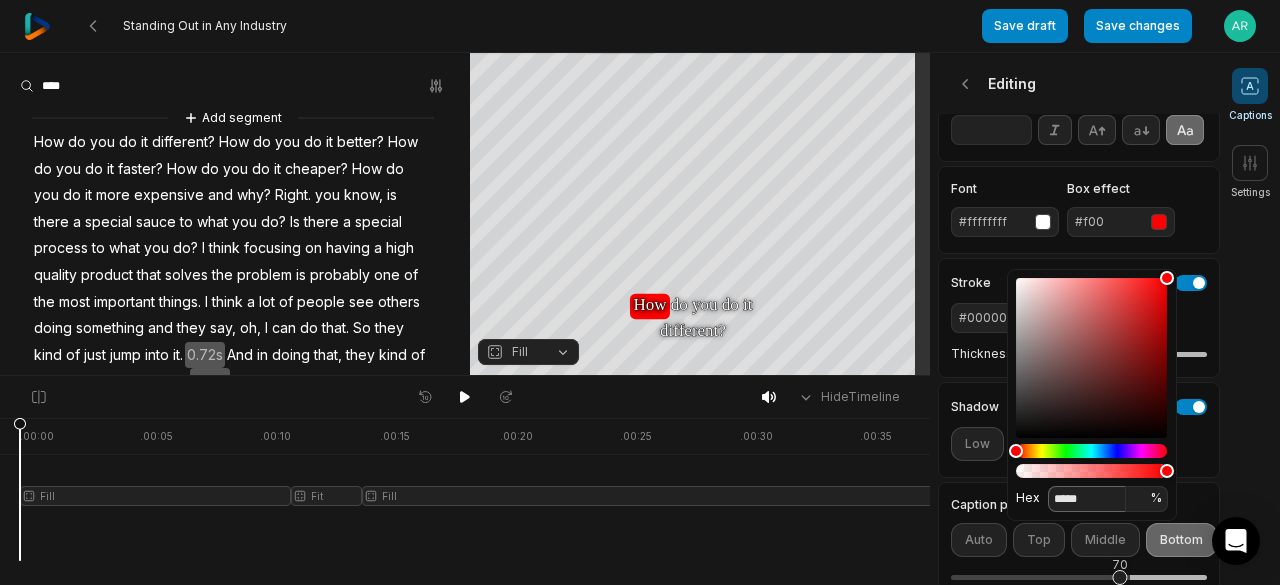 type on "**" 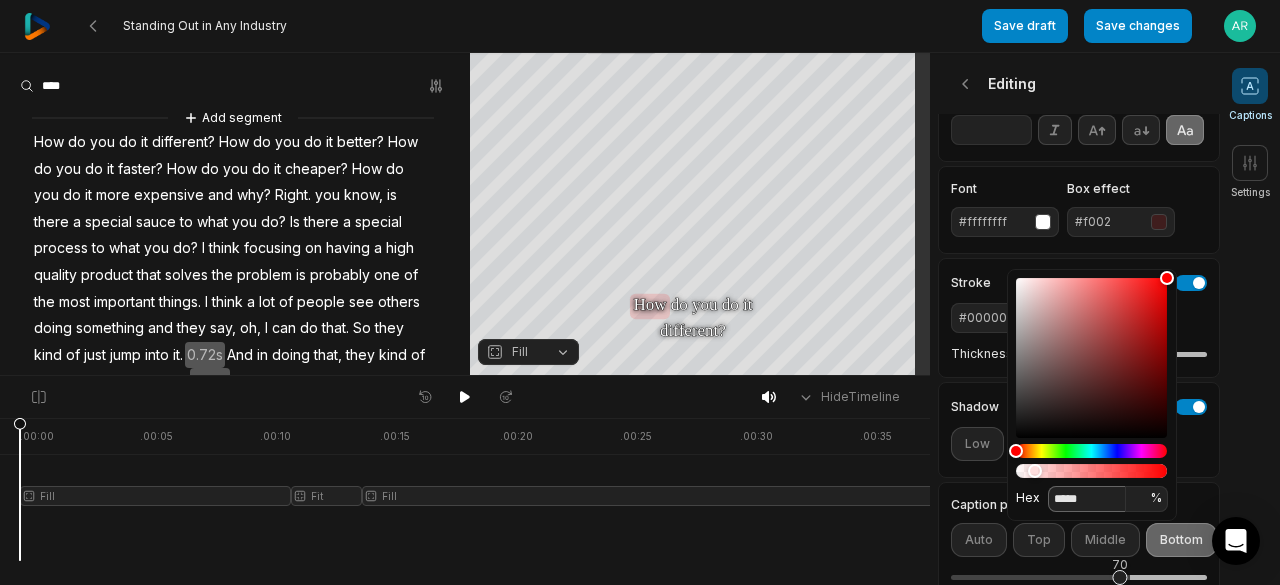 type on "****" 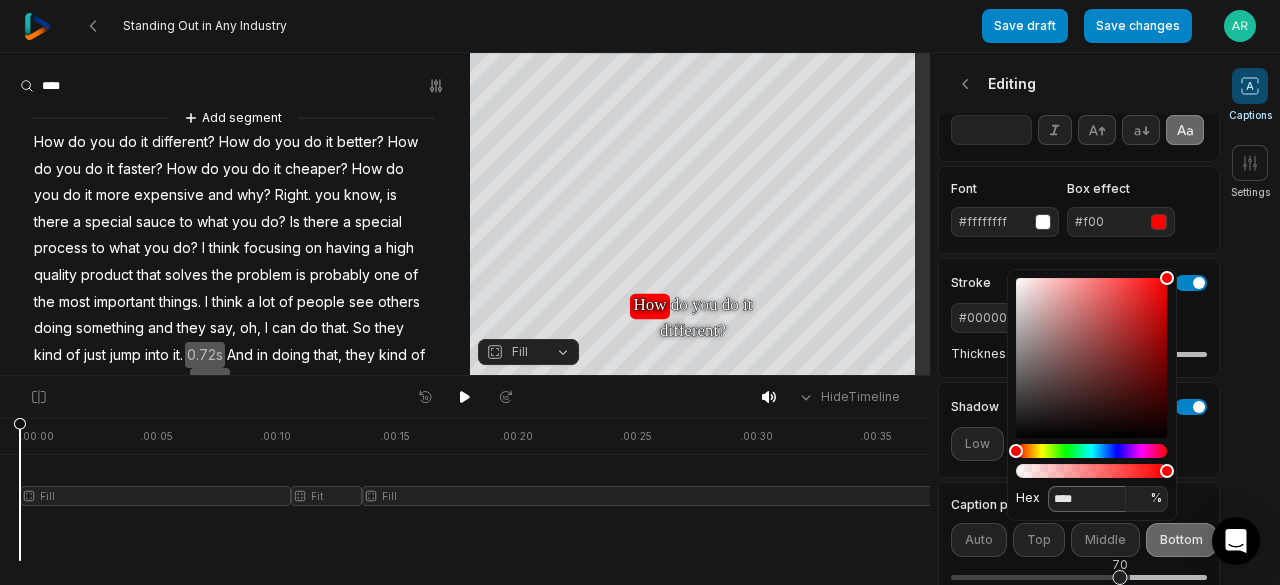 type on "***" 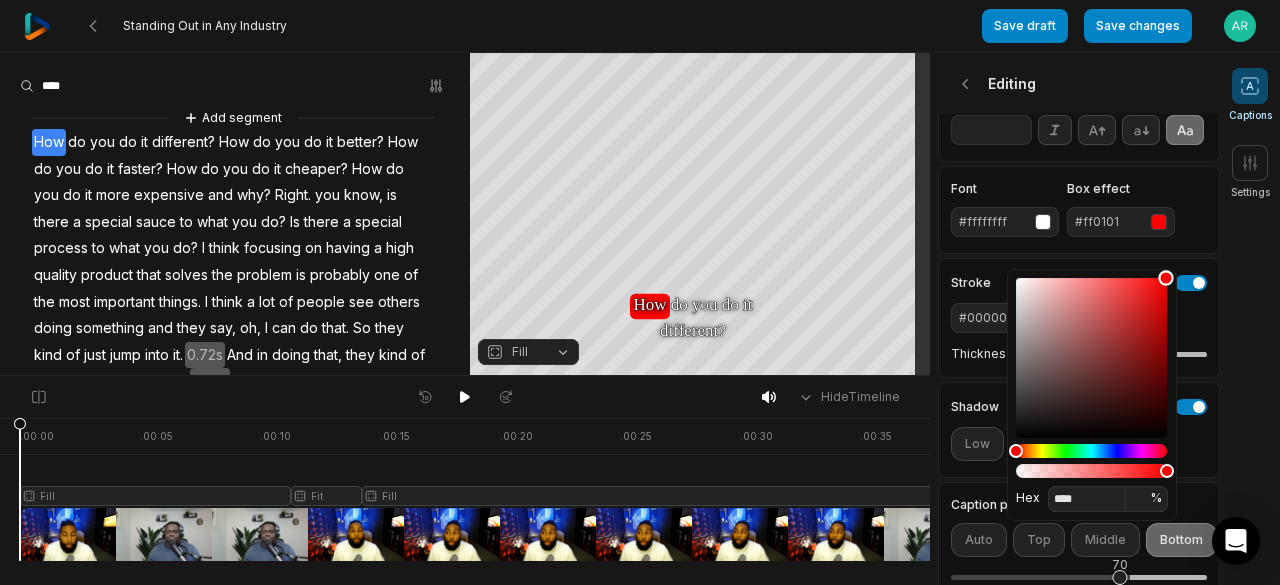 type on "*******" 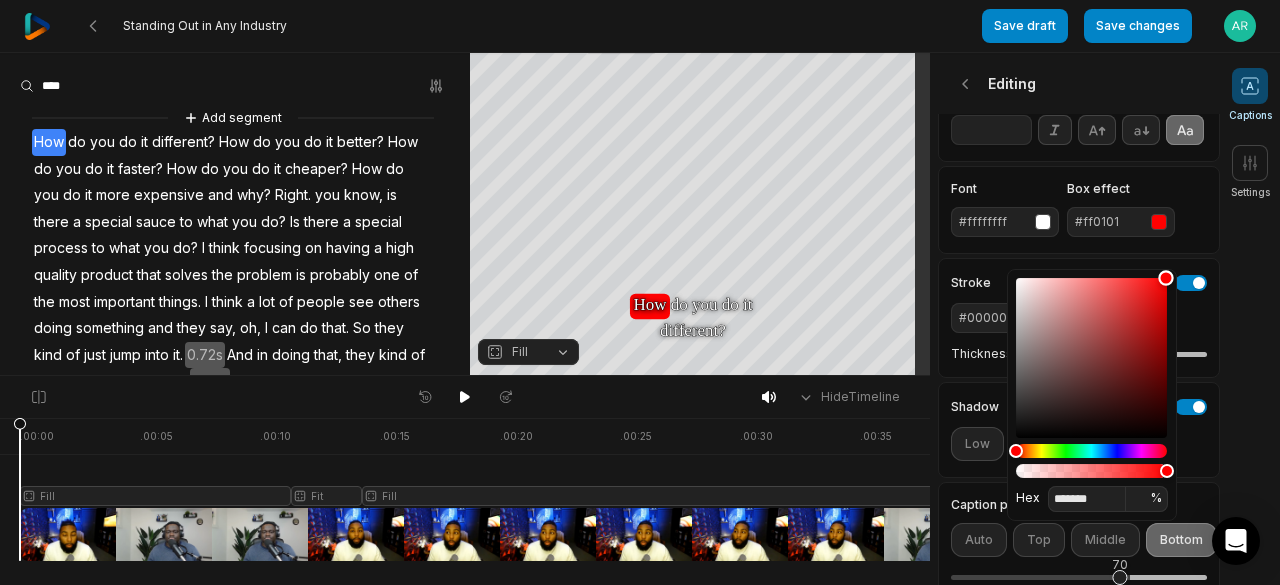 click at bounding box center [1166, 278] 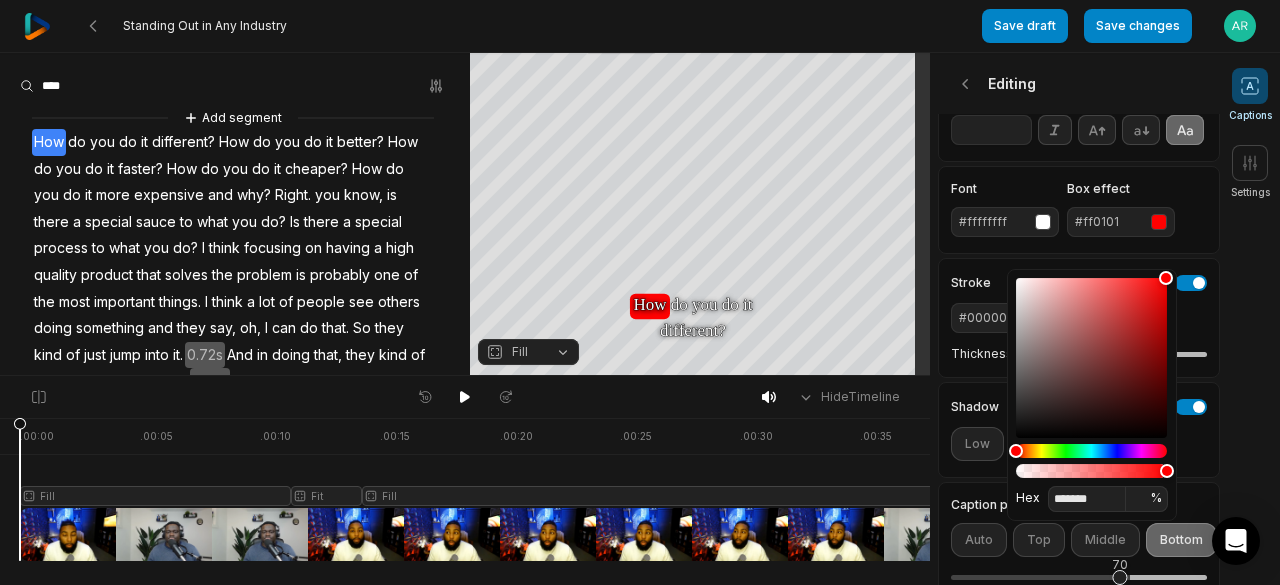 click at bounding box center [1141, 130] 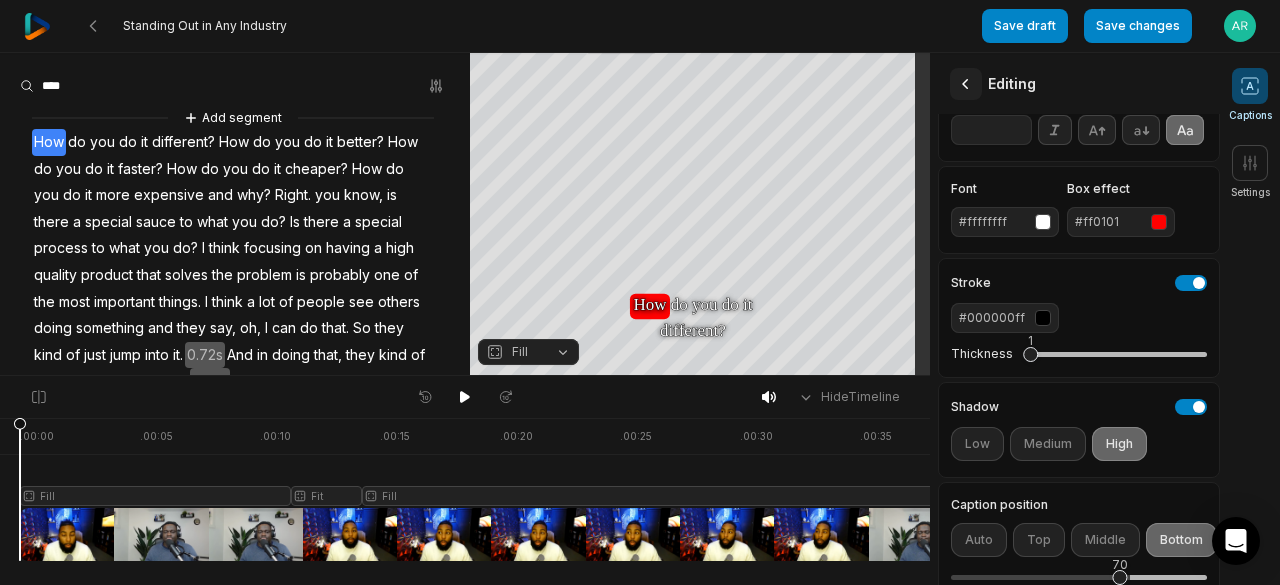 click 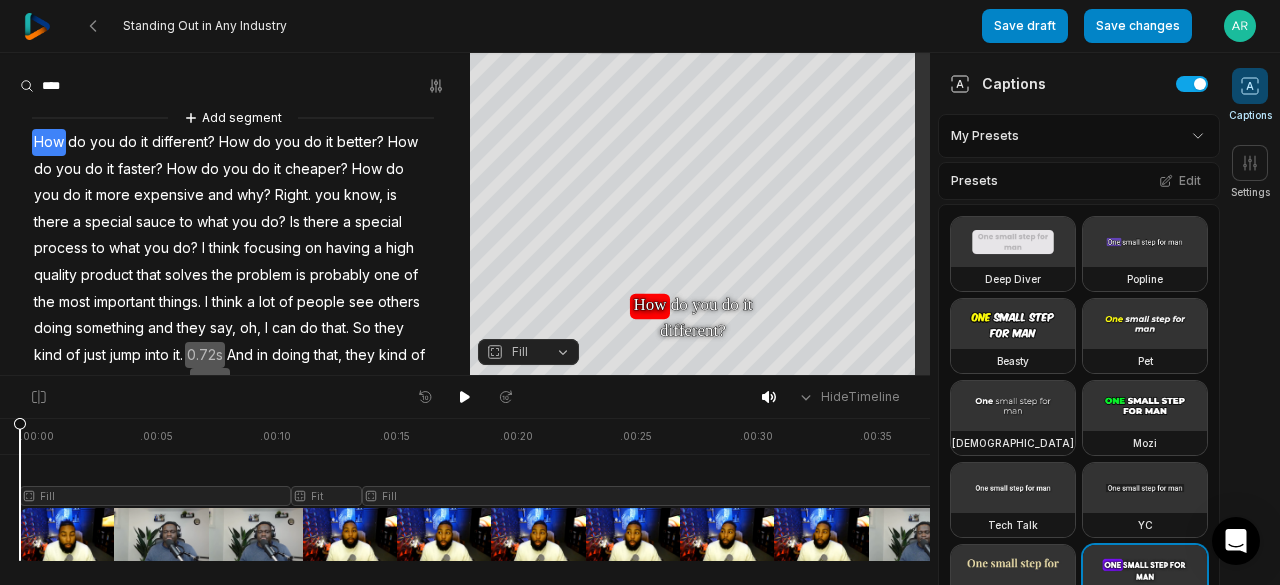 scroll, scrollTop: 0, scrollLeft: 0, axis: both 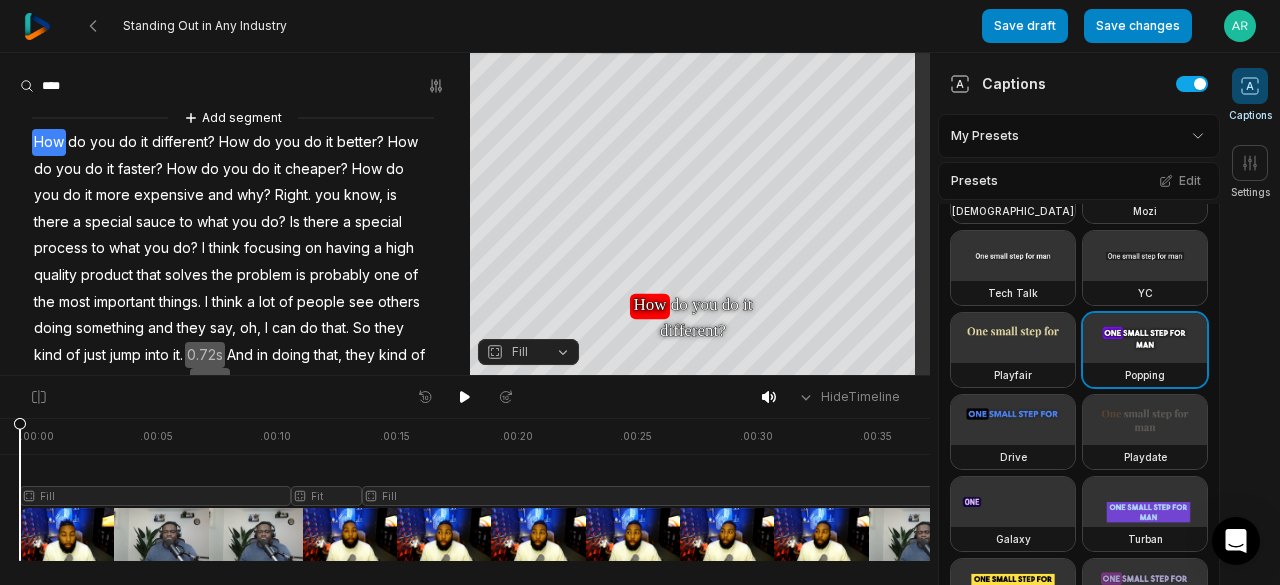 click on "Standing Out in Any Industry" at bounding box center (503, 26) 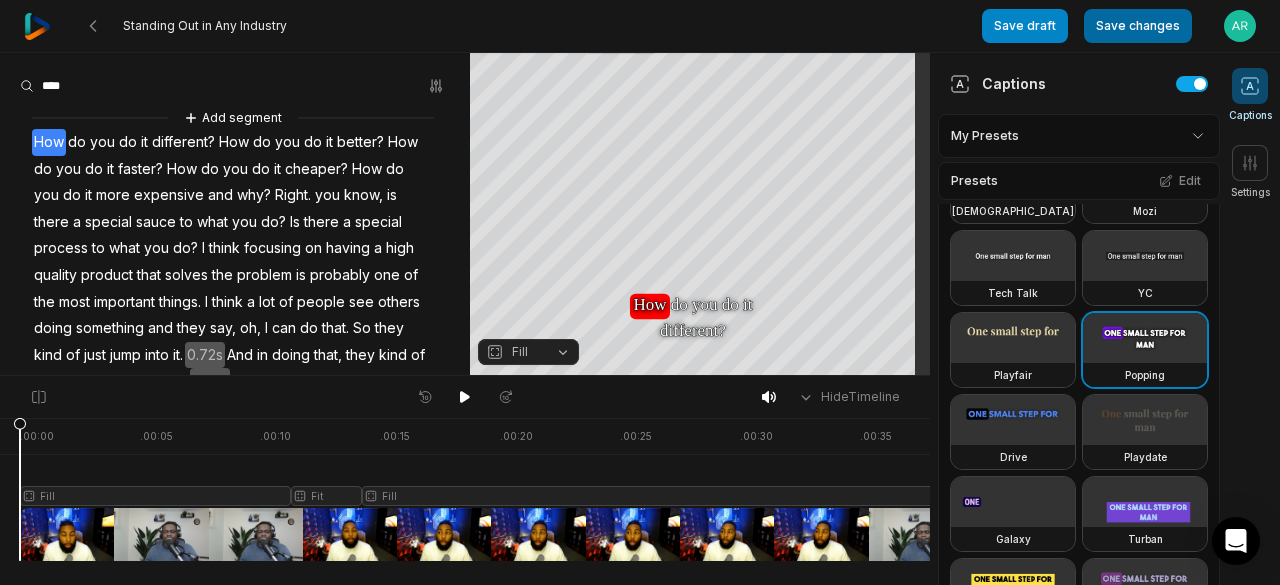 click on "Save changes" at bounding box center (1138, 26) 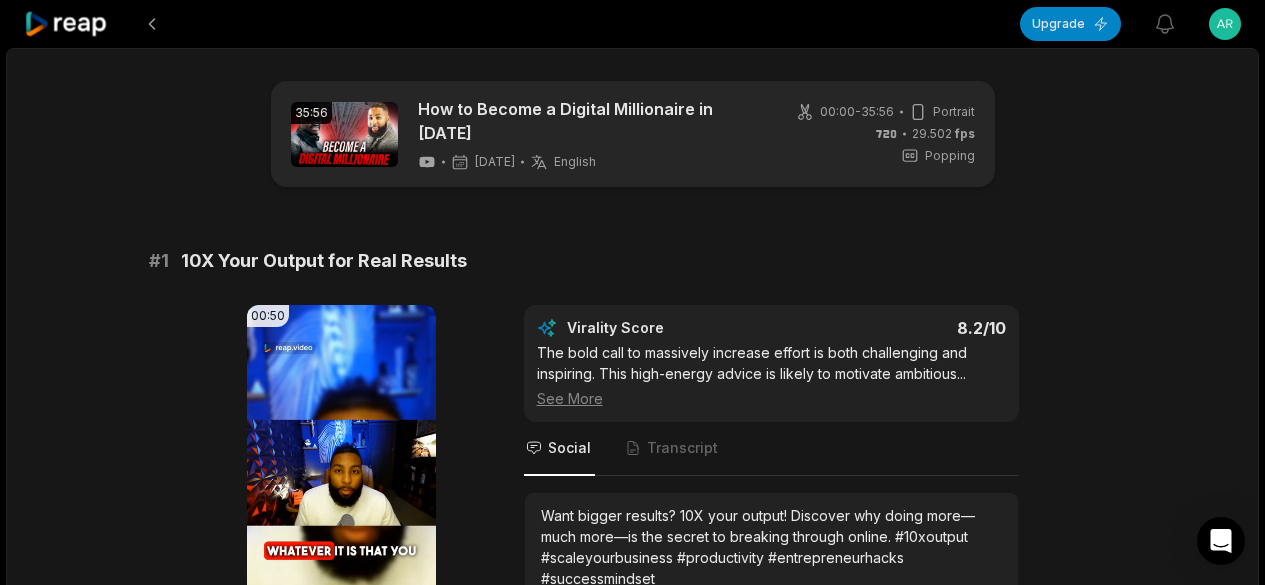 scroll, scrollTop: 0, scrollLeft: 0, axis: both 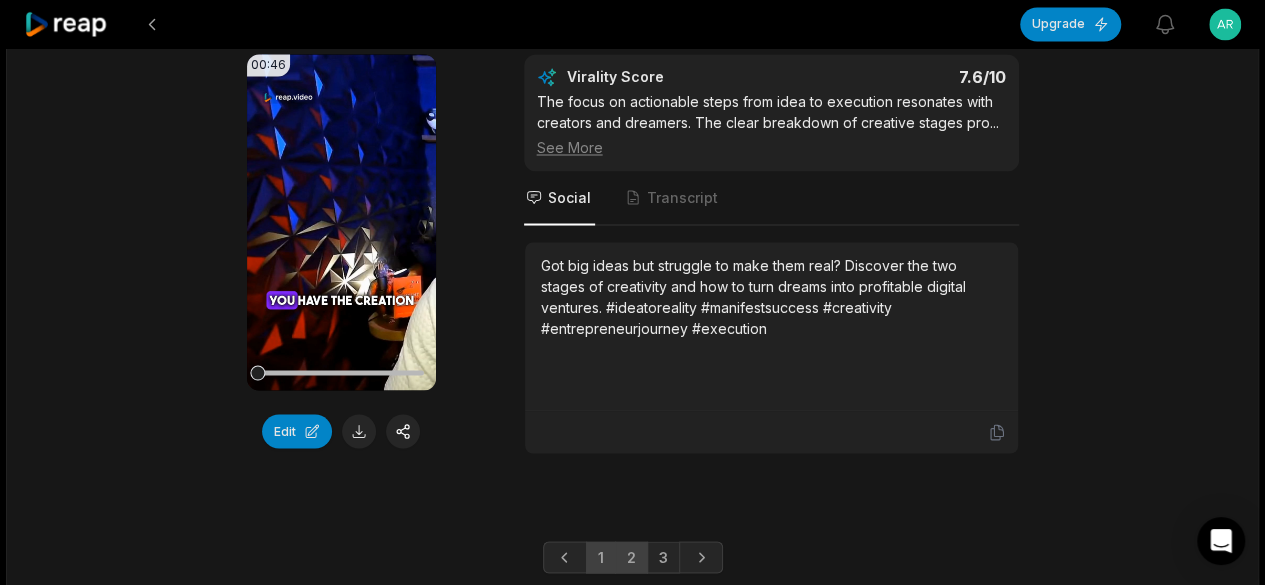click on "2" at bounding box center (631, 557) 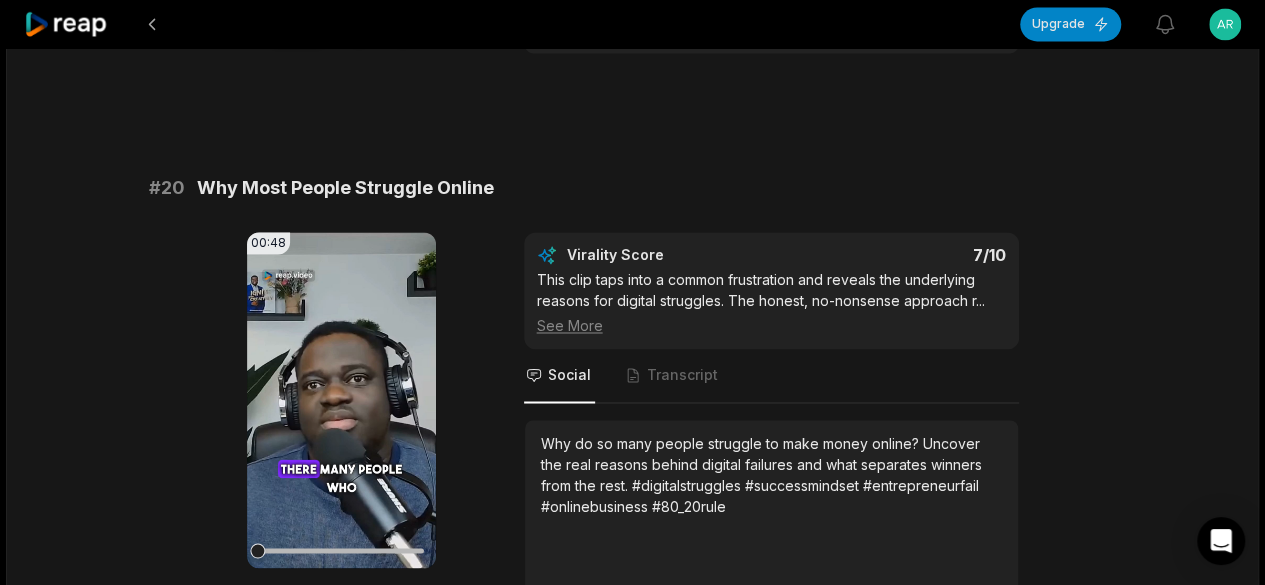 scroll, scrollTop: 5297, scrollLeft: 0, axis: vertical 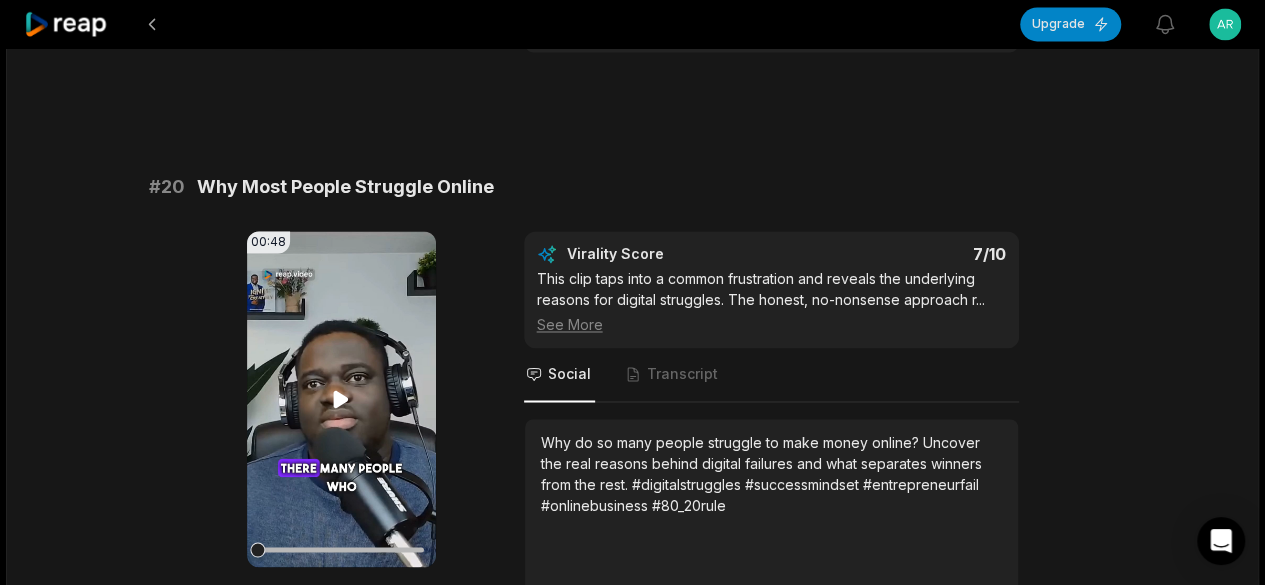 click 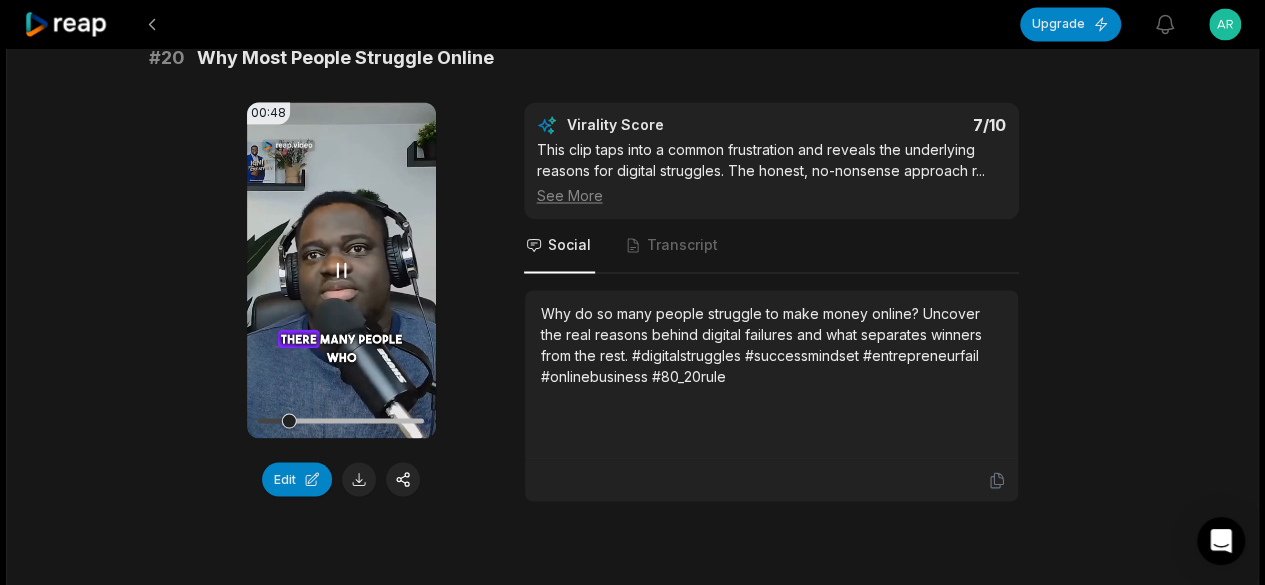 scroll, scrollTop: 5427, scrollLeft: 0, axis: vertical 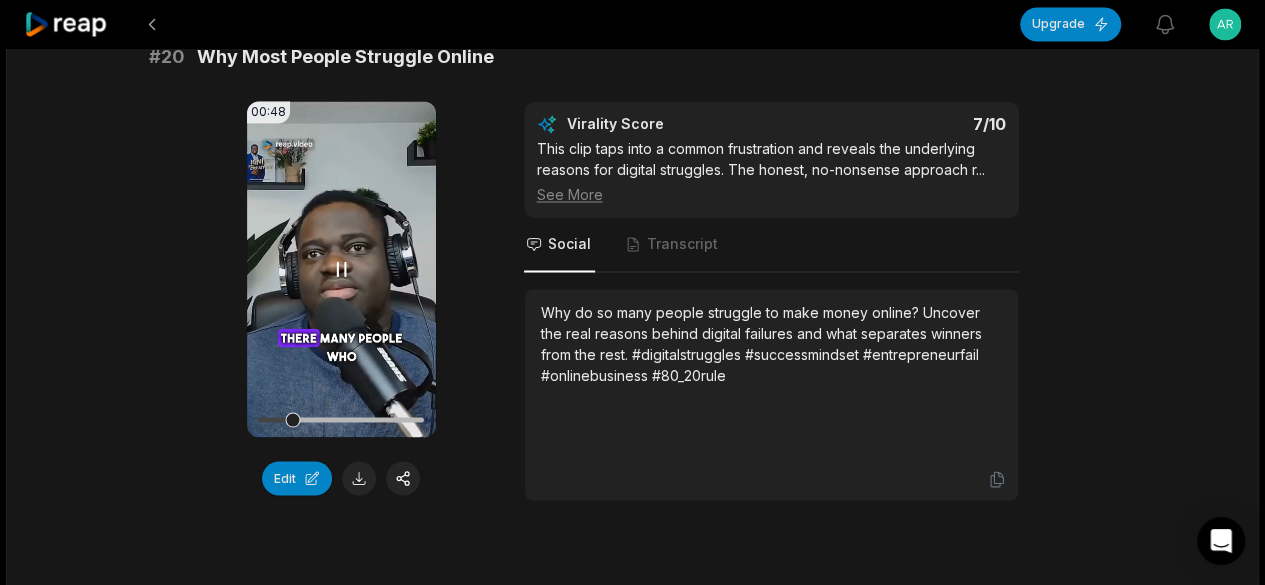 click at bounding box center (341, 419) 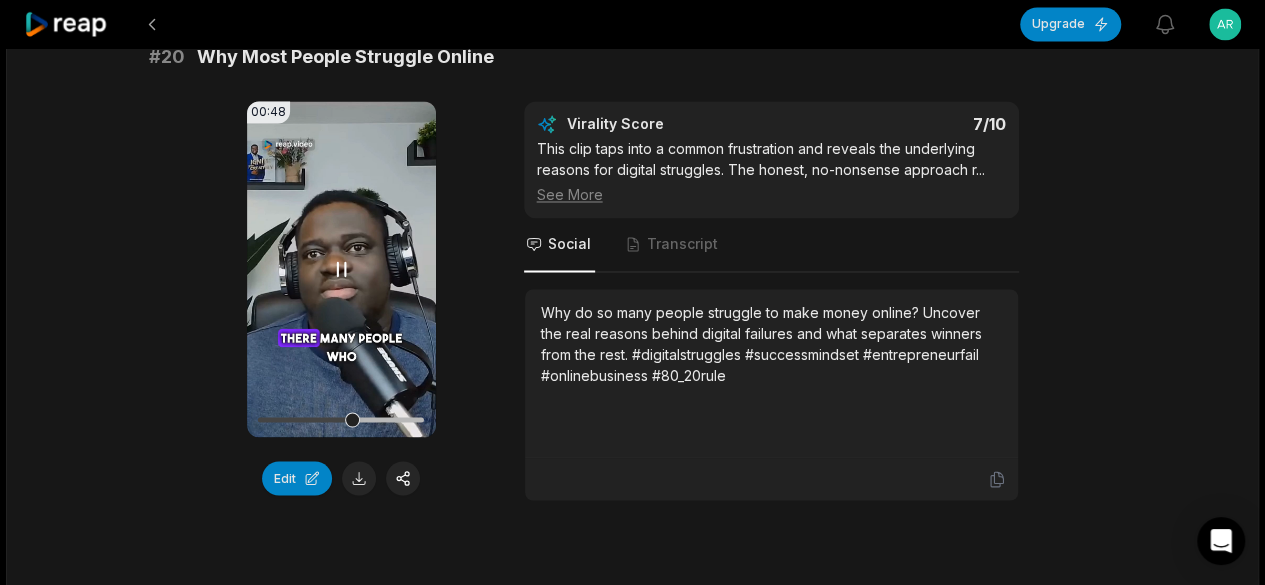 click at bounding box center [341, 419] 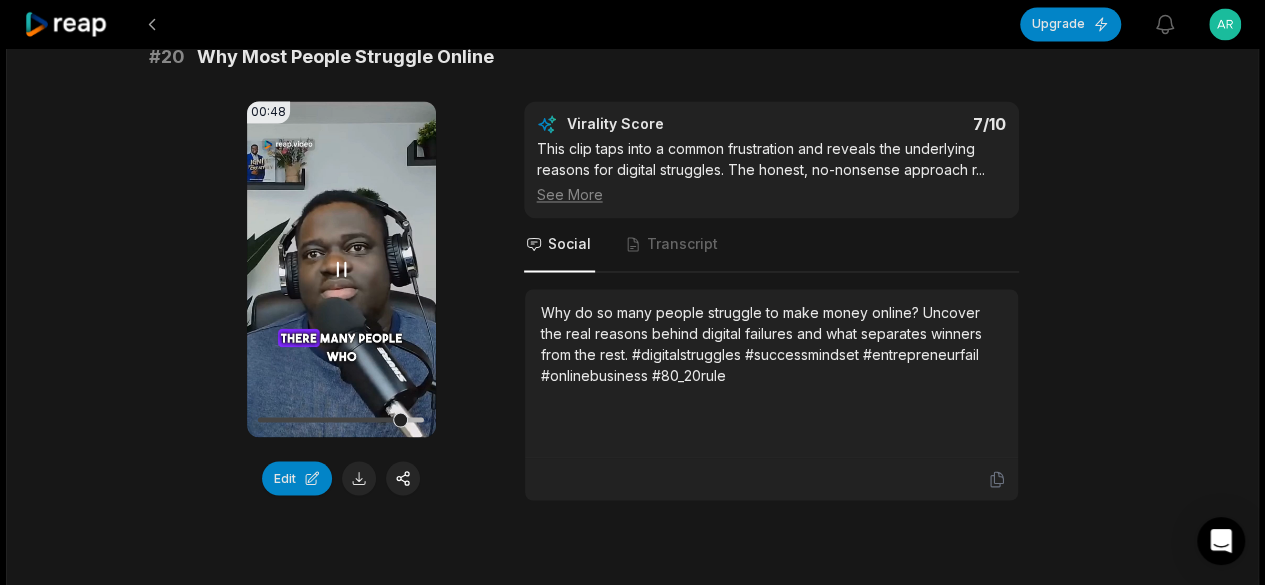 click on "Your browser does not support mp4 format." at bounding box center (341, 269) 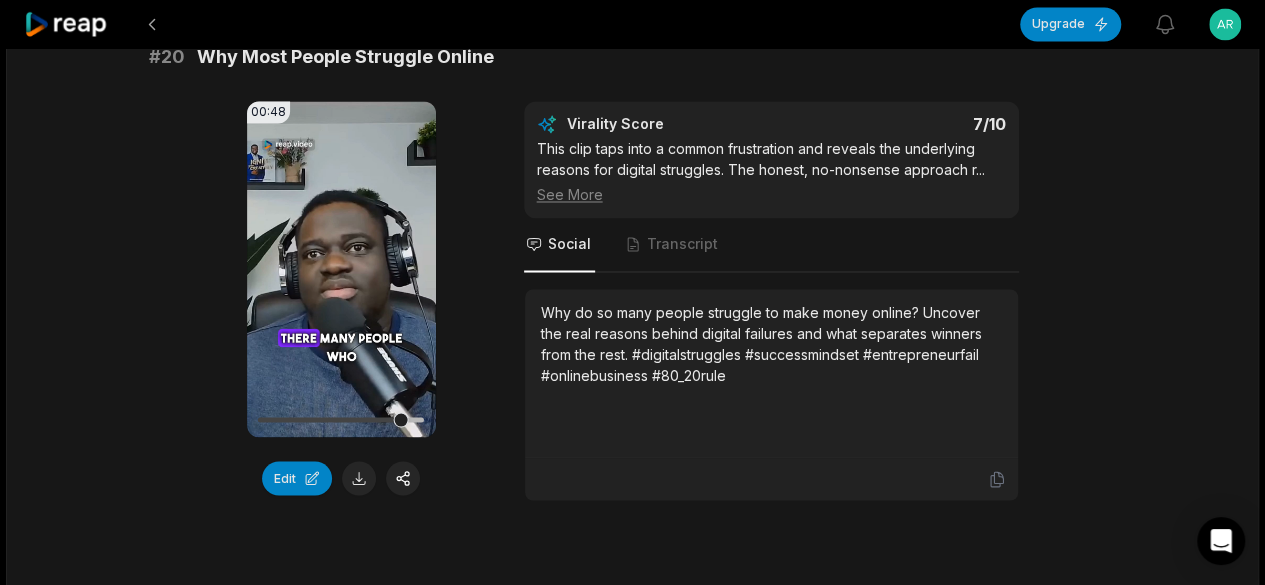 scroll, scrollTop: 5516, scrollLeft: 0, axis: vertical 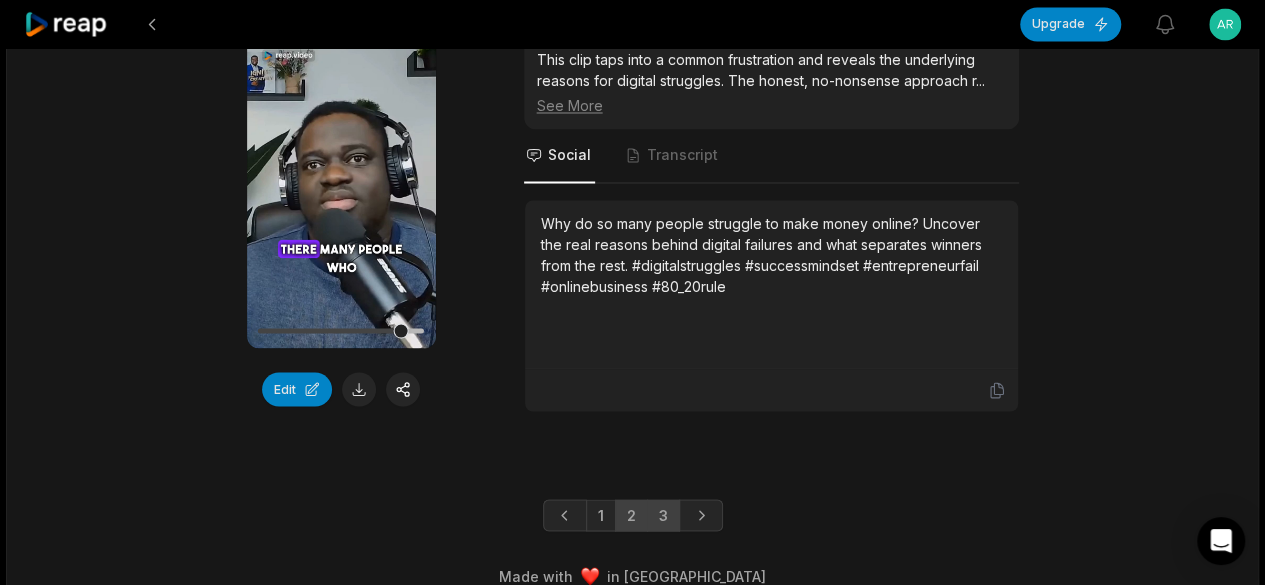 click on "3" at bounding box center [663, 515] 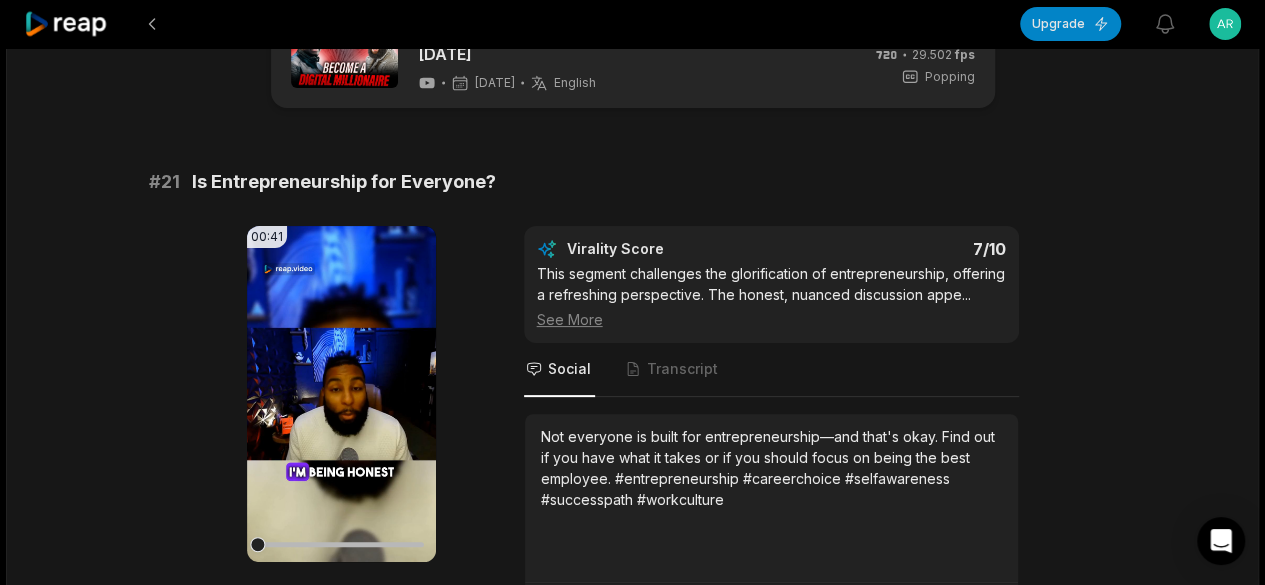 scroll, scrollTop: 116, scrollLeft: 0, axis: vertical 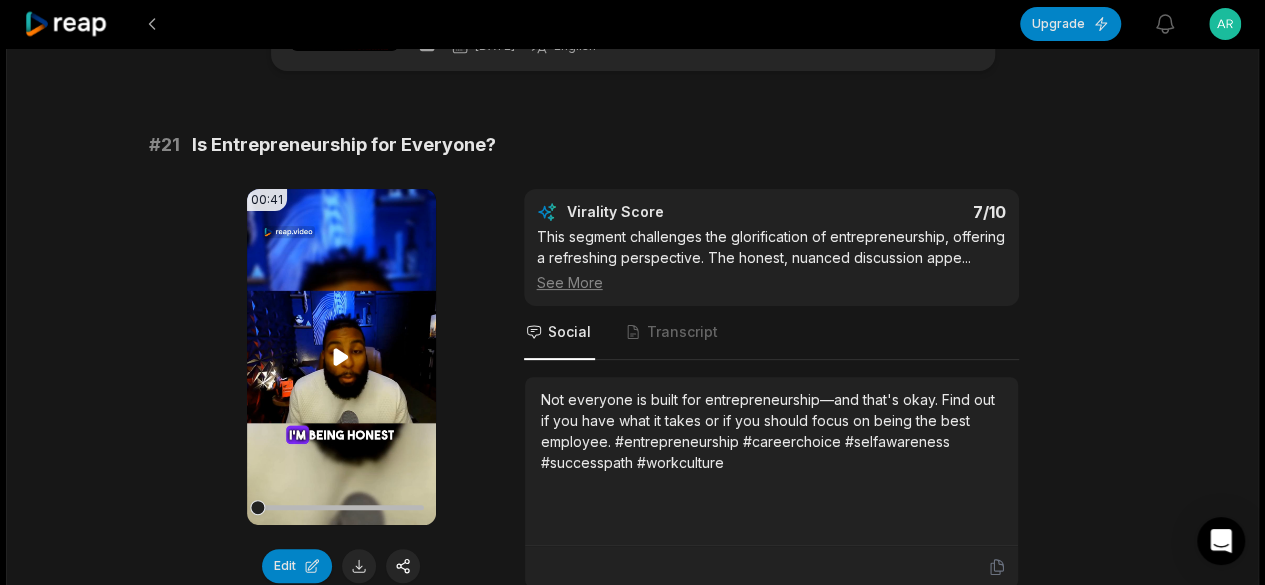 click 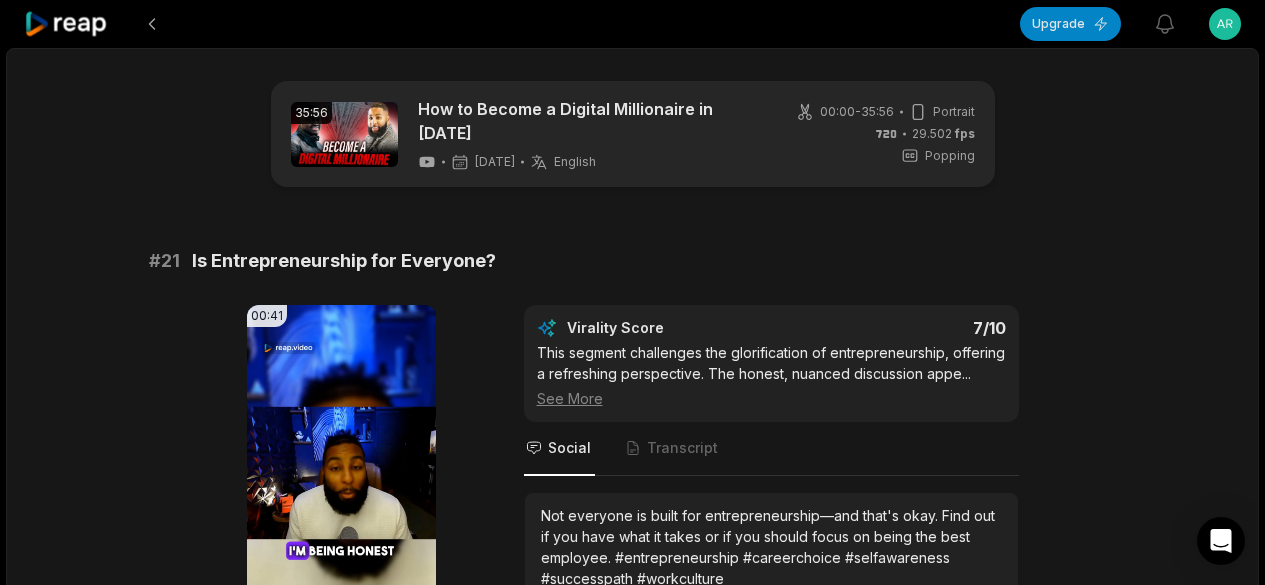 scroll, scrollTop: 116, scrollLeft: 0, axis: vertical 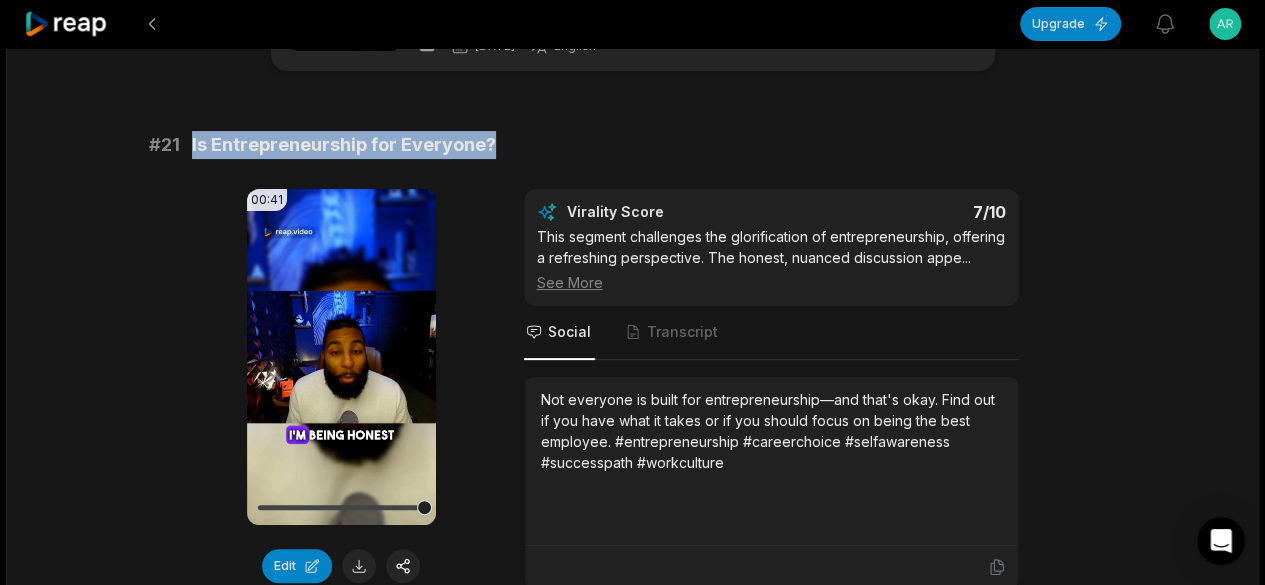 drag, startPoint x: 191, startPoint y: 133, endPoint x: 492, endPoint y: 131, distance: 301.00665 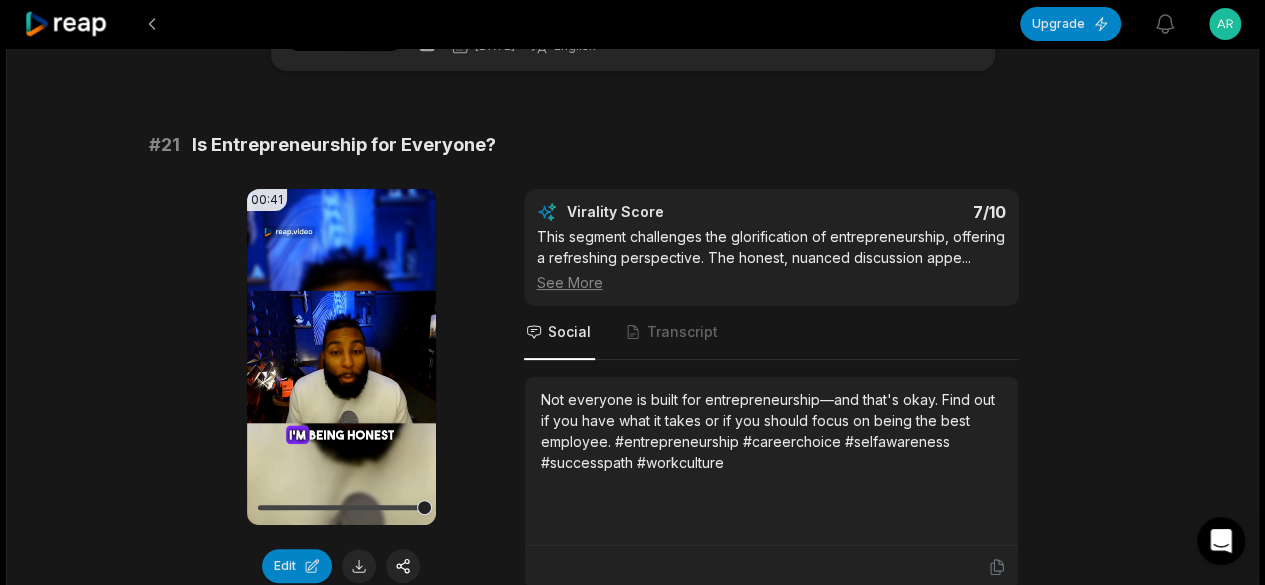 click on "# 21 Is Entrepreneurship for Everyone? 00:41 Your browser does not support mp4 format. Edit Virality Score 7 /10 This segment challenges the glorification of entrepreneurship, offering a refreshing perspective. The honest, nuanced discussion appe ...   See More Social Transcript Not everyone is built for entrepreneurship—and that's okay. Find out if you have what it takes or if you should focus on being the best employee. #entrepreneurship #careerchoice #selfawareness #successpath #workculture" at bounding box center (633, 360) 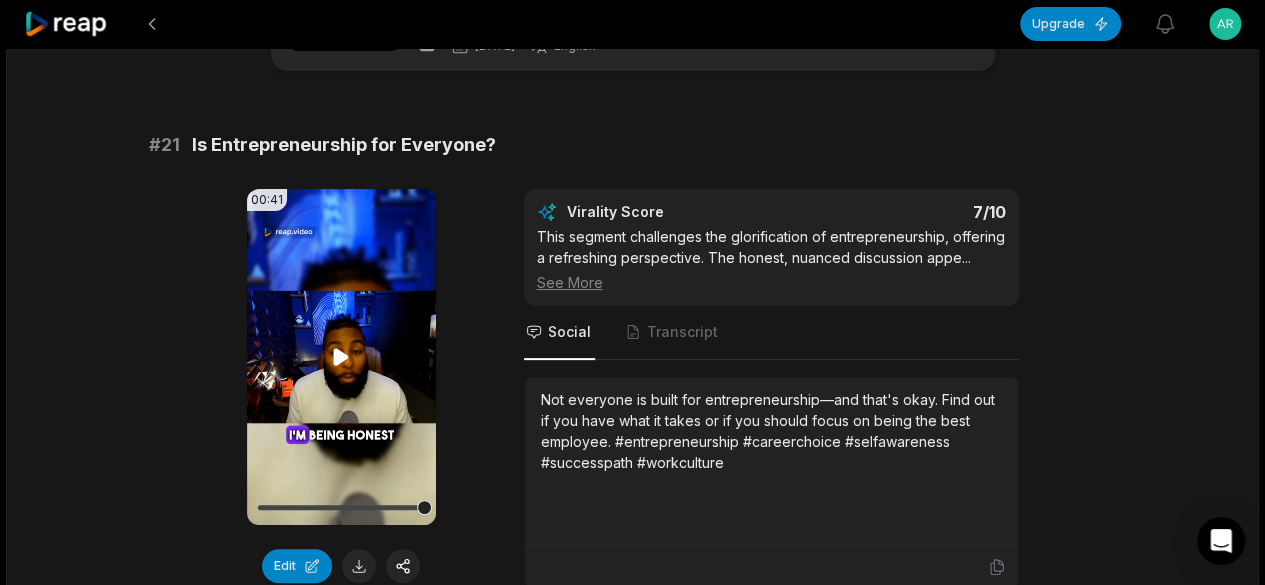 click 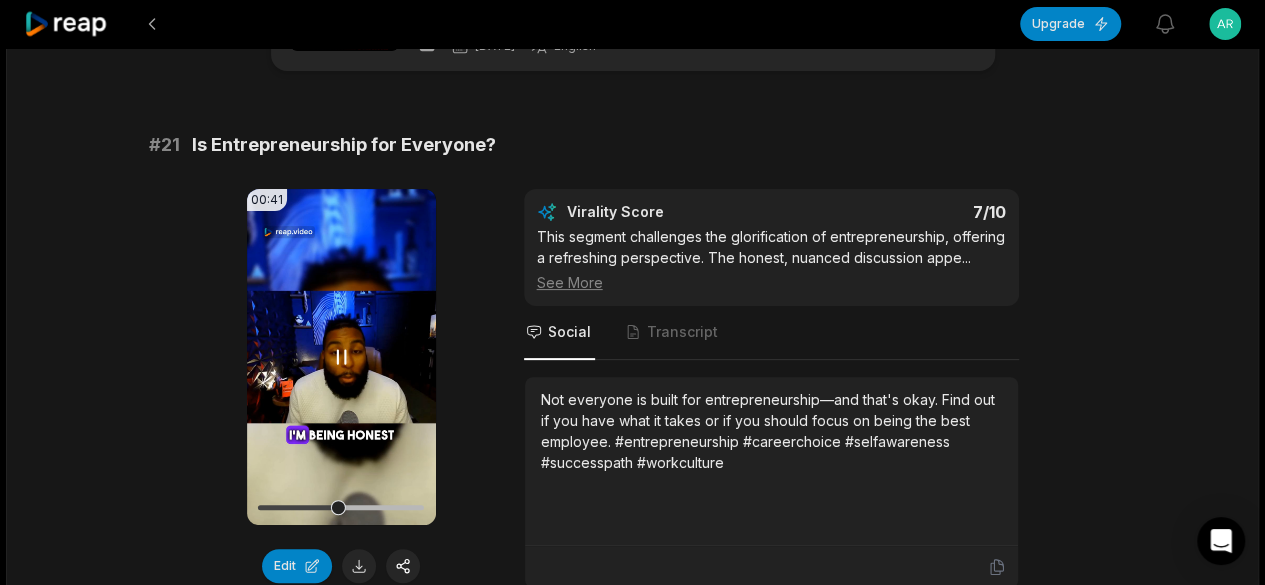 click at bounding box center [341, 507] 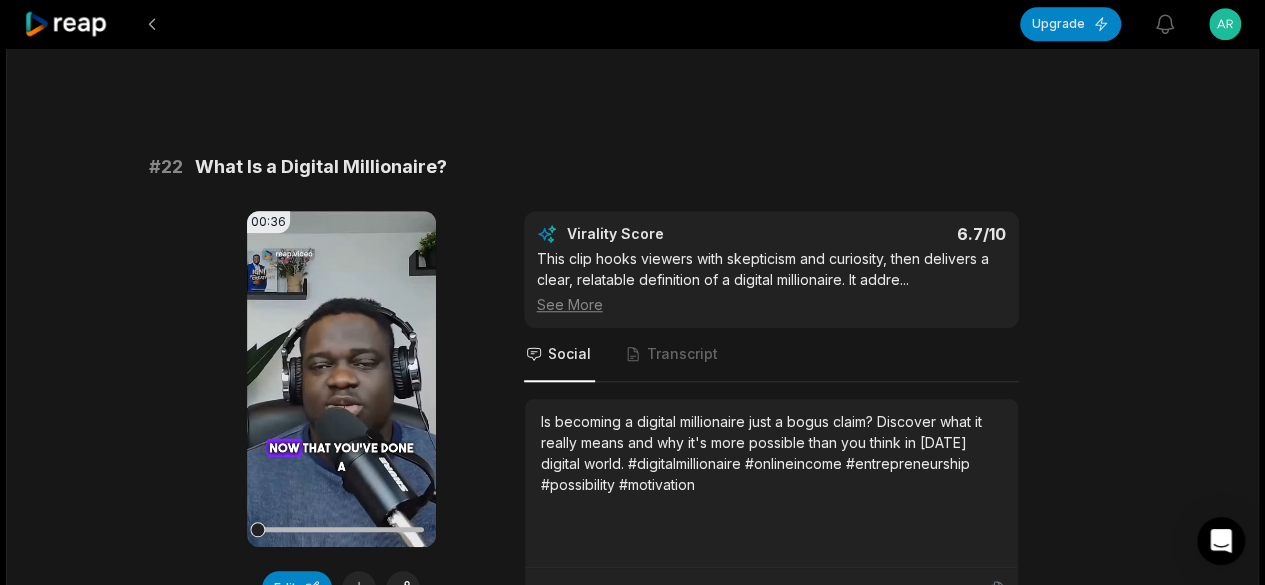 scroll, scrollTop: 671, scrollLeft: 0, axis: vertical 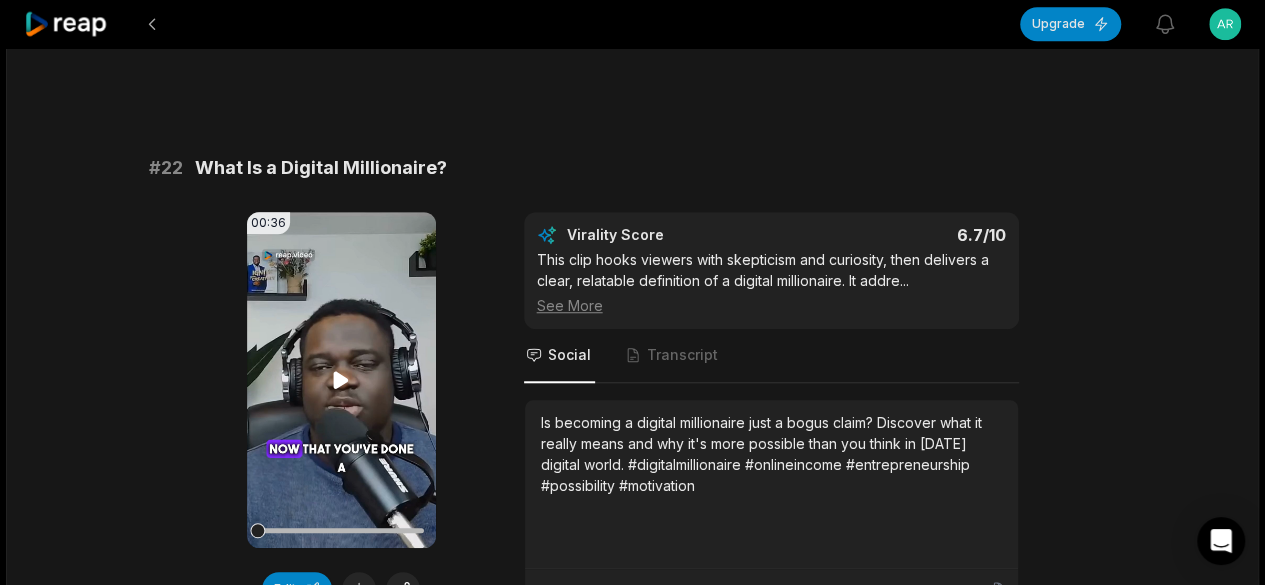 click 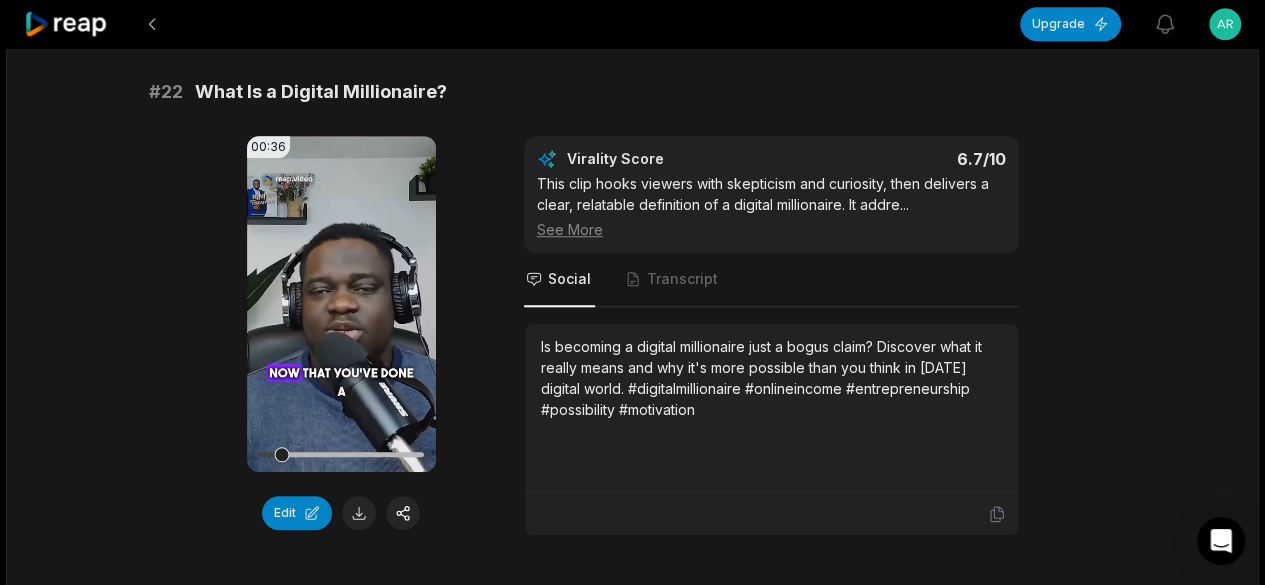 scroll, scrollTop: 757, scrollLeft: 0, axis: vertical 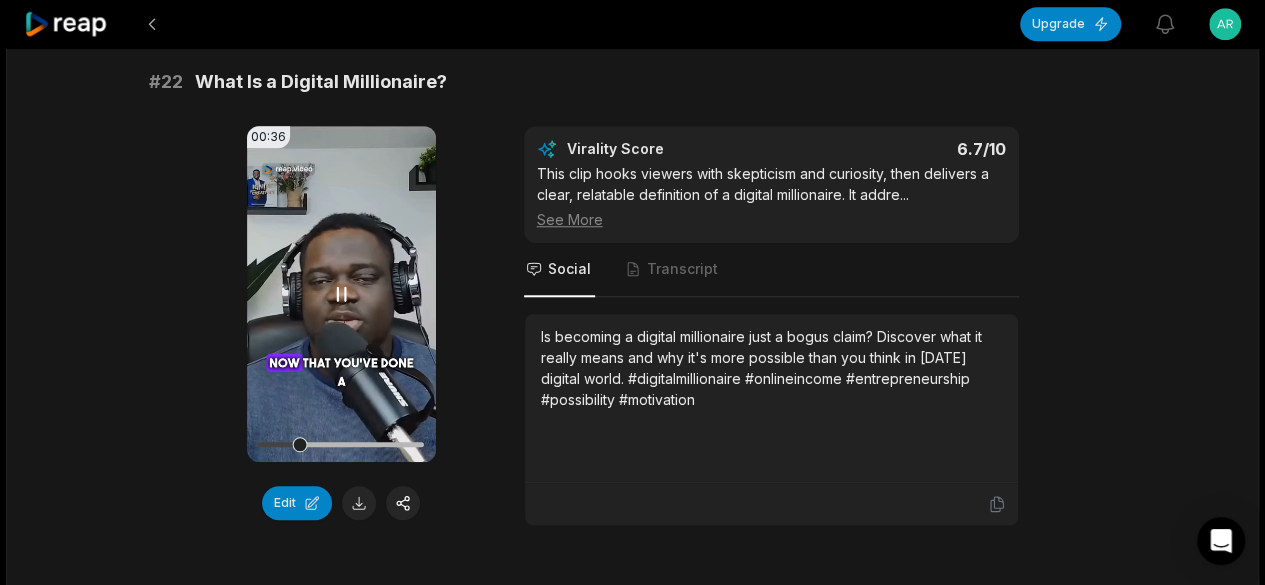 click at bounding box center (341, 444) 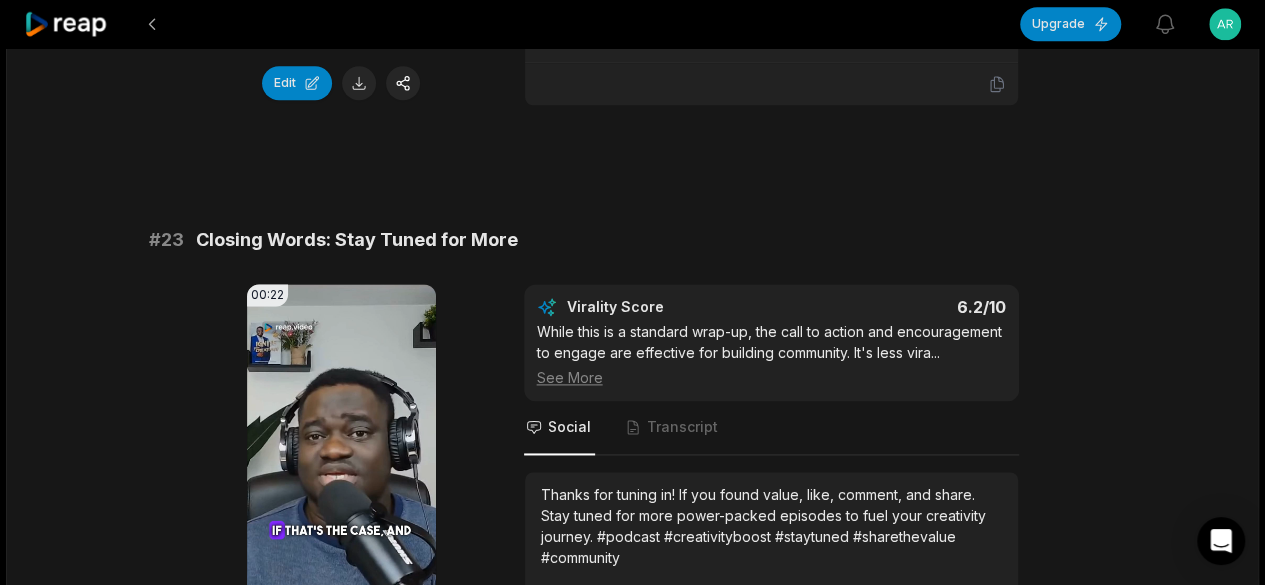 scroll, scrollTop: 1460, scrollLeft: 0, axis: vertical 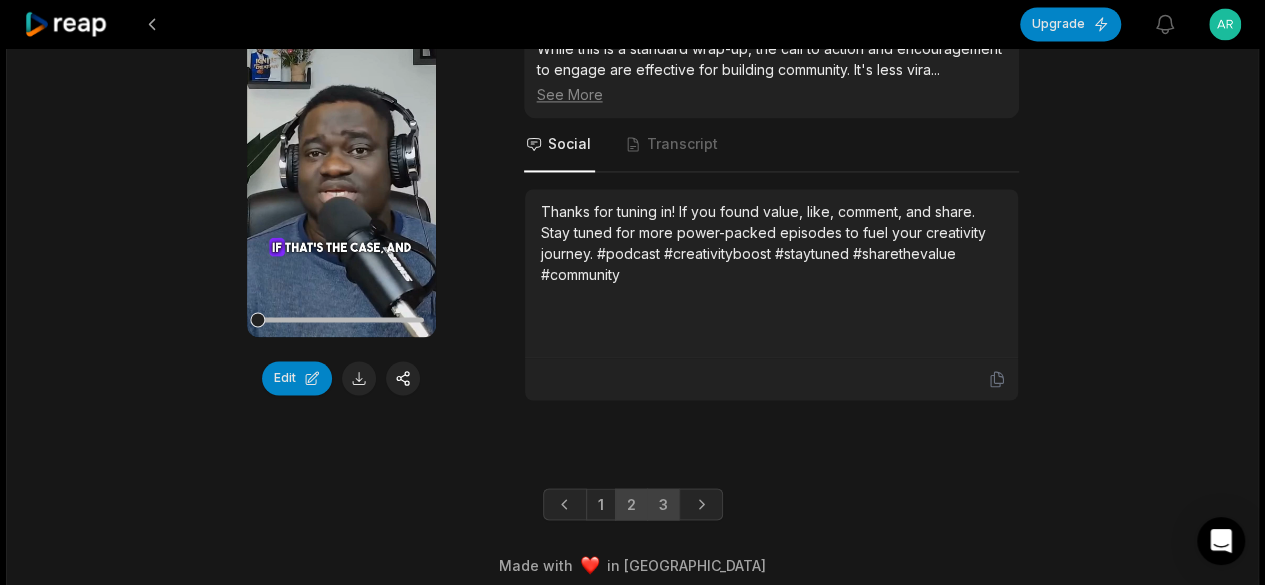click on "2" at bounding box center [631, 504] 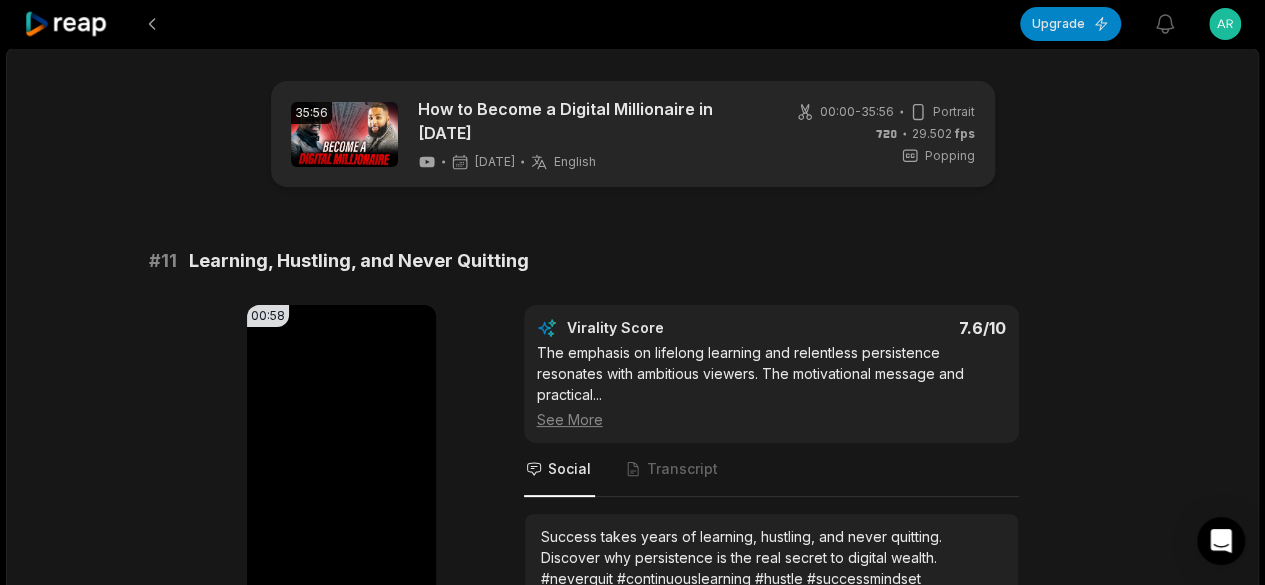 scroll, scrollTop: 101, scrollLeft: 0, axis: vertical 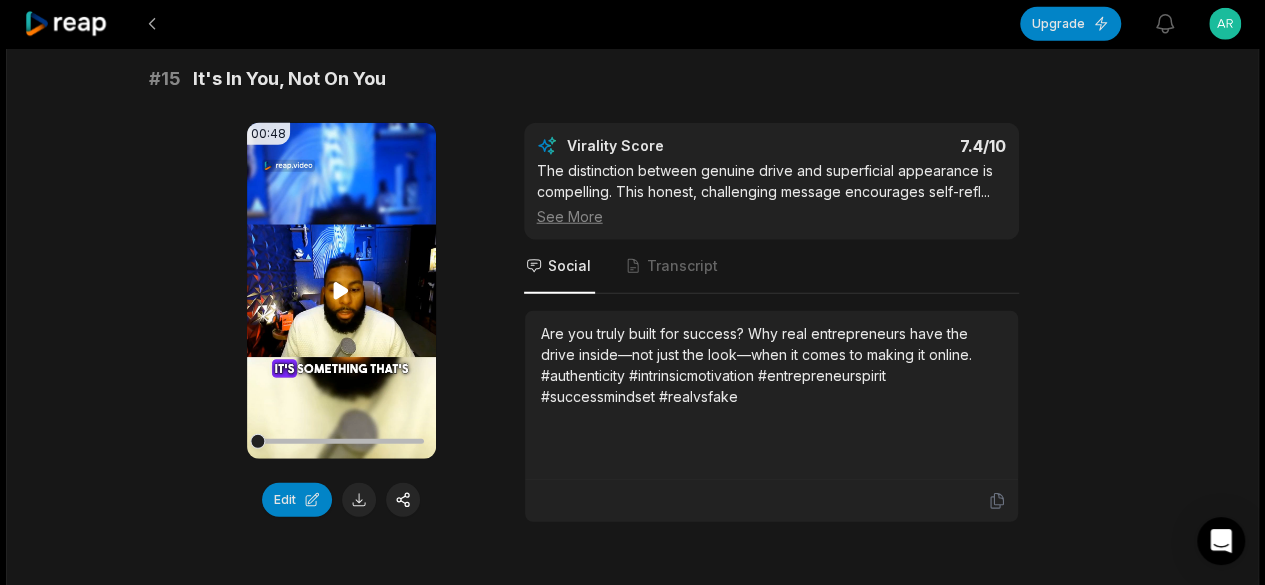 click 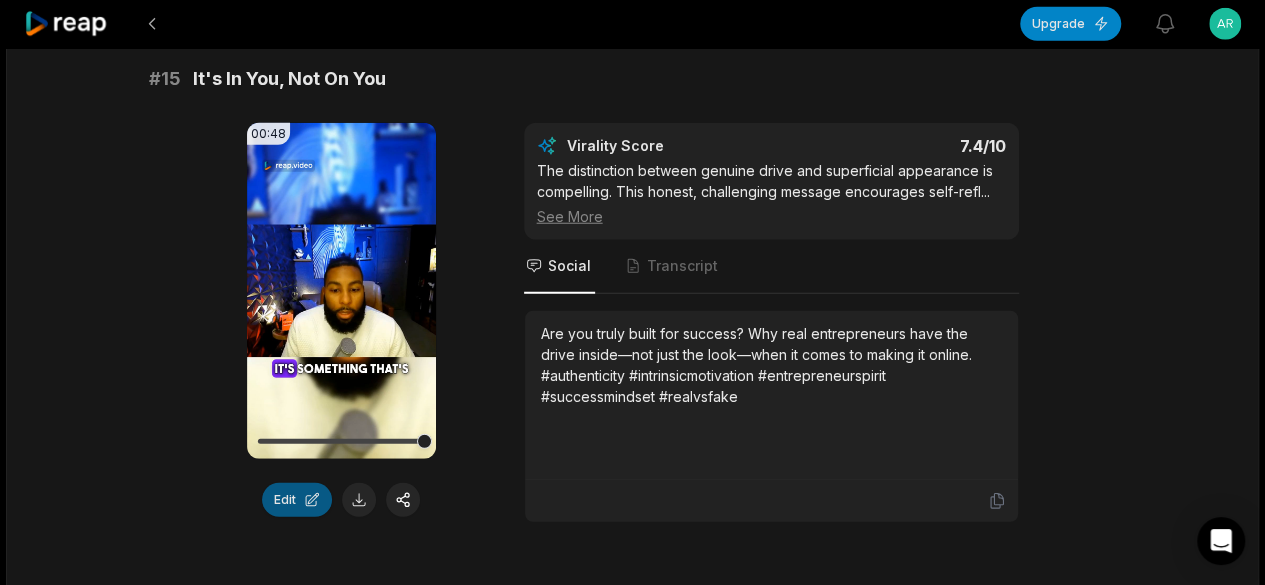 click on "Edit" at bounding box center (297, 500) 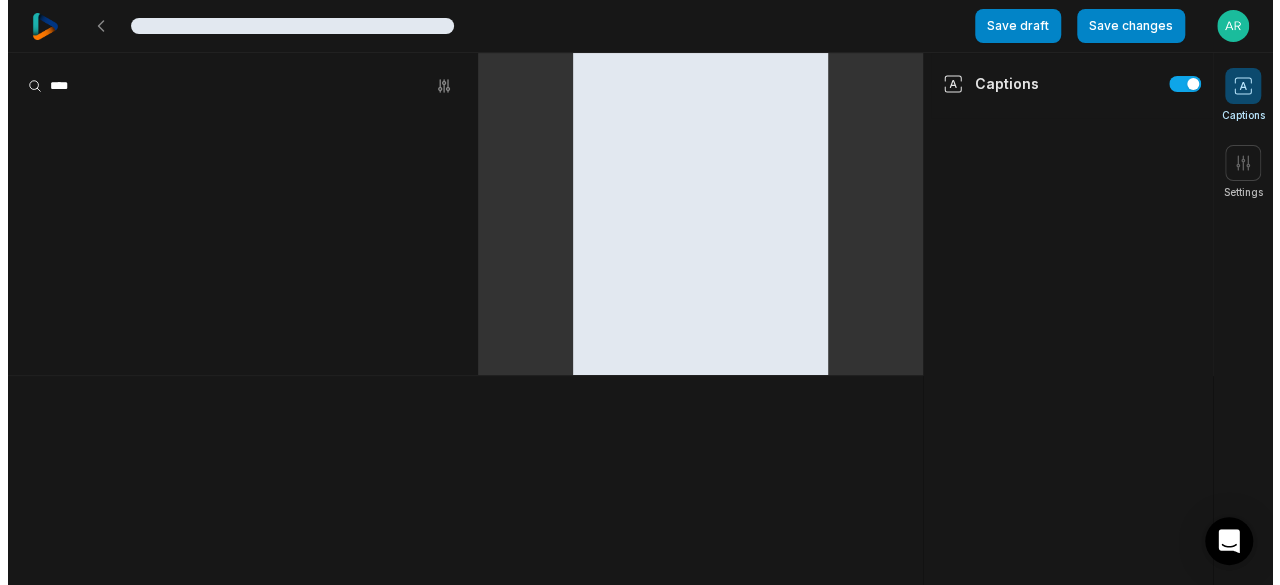 scroll, scrollTop: 0, scrollLeft: 0, axis: both 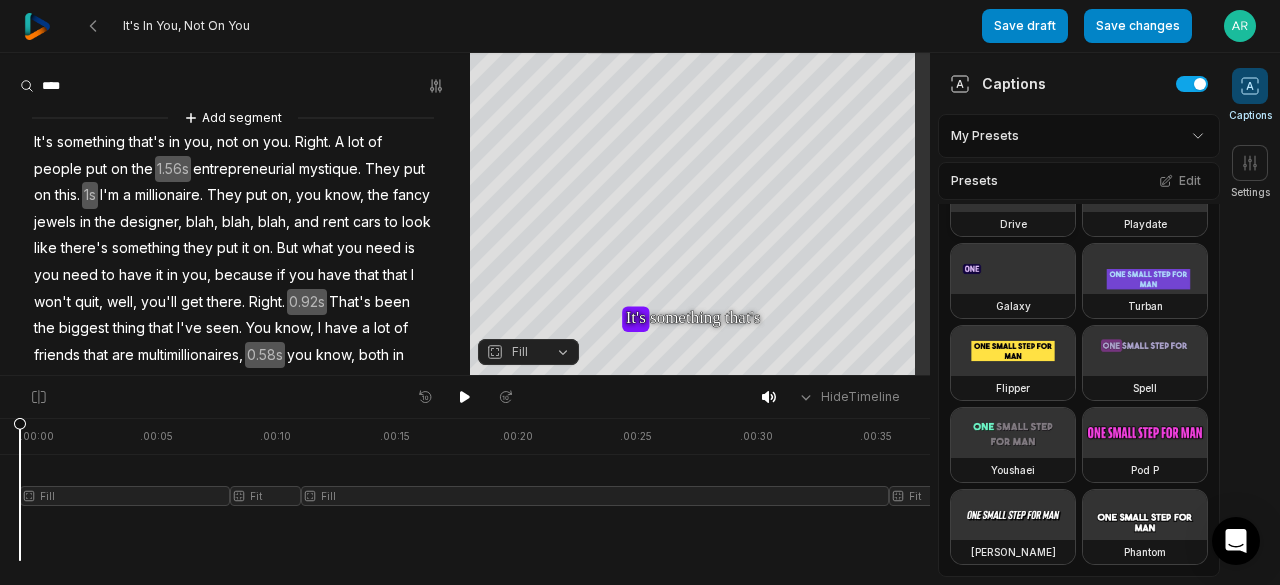click at bounding box center (1013, 187) 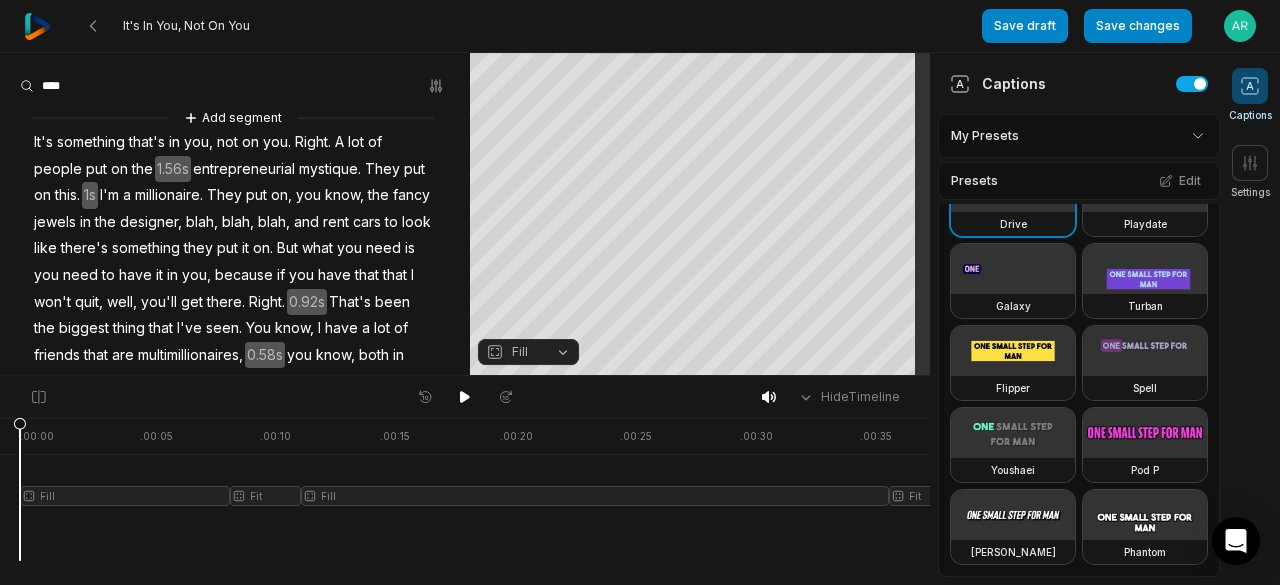 scroll, scrollTop: 625, scrollLeft: 0, axis: vertical 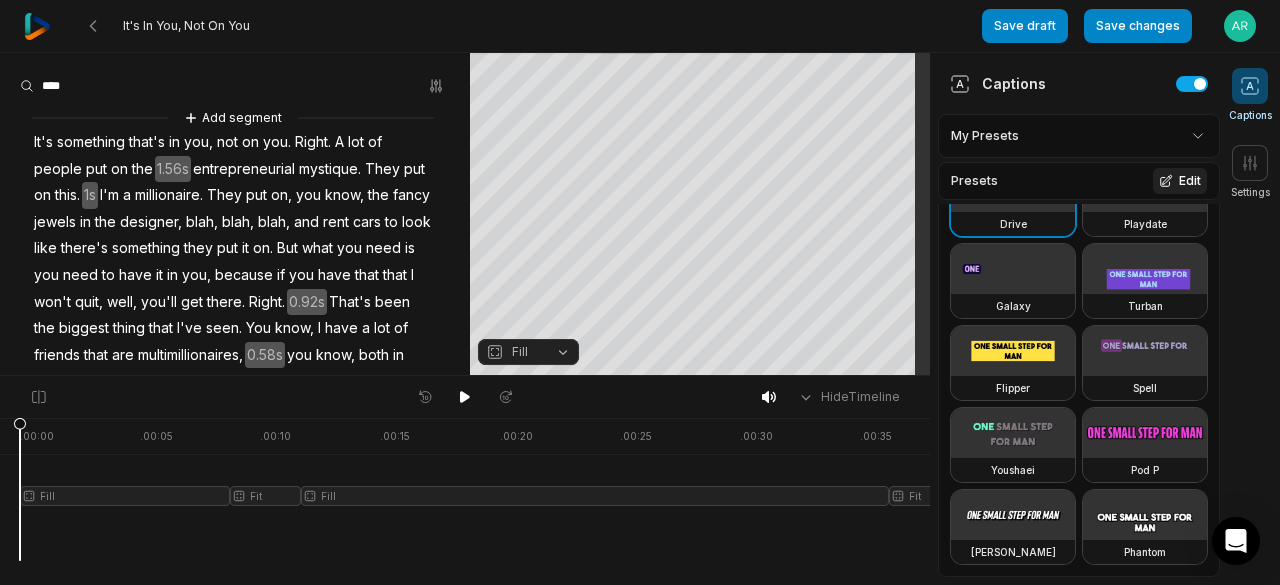 click on "Edit" at bounding box center [1180, 181] 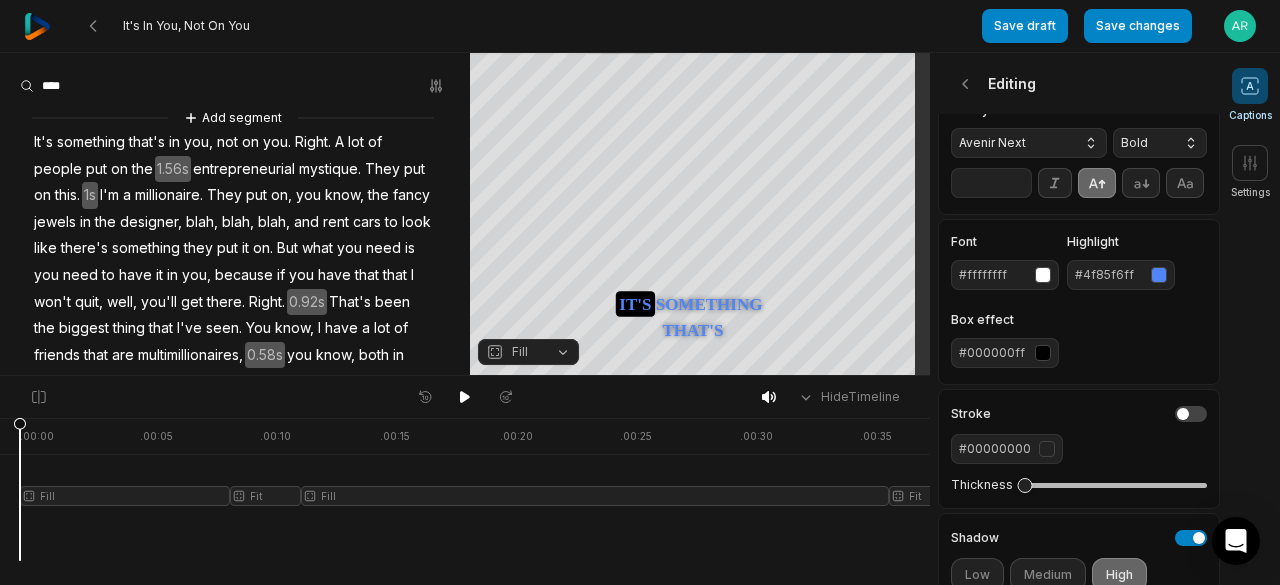 scroll, scrollTop: 93, scrollLeft: 0, axis: vertical 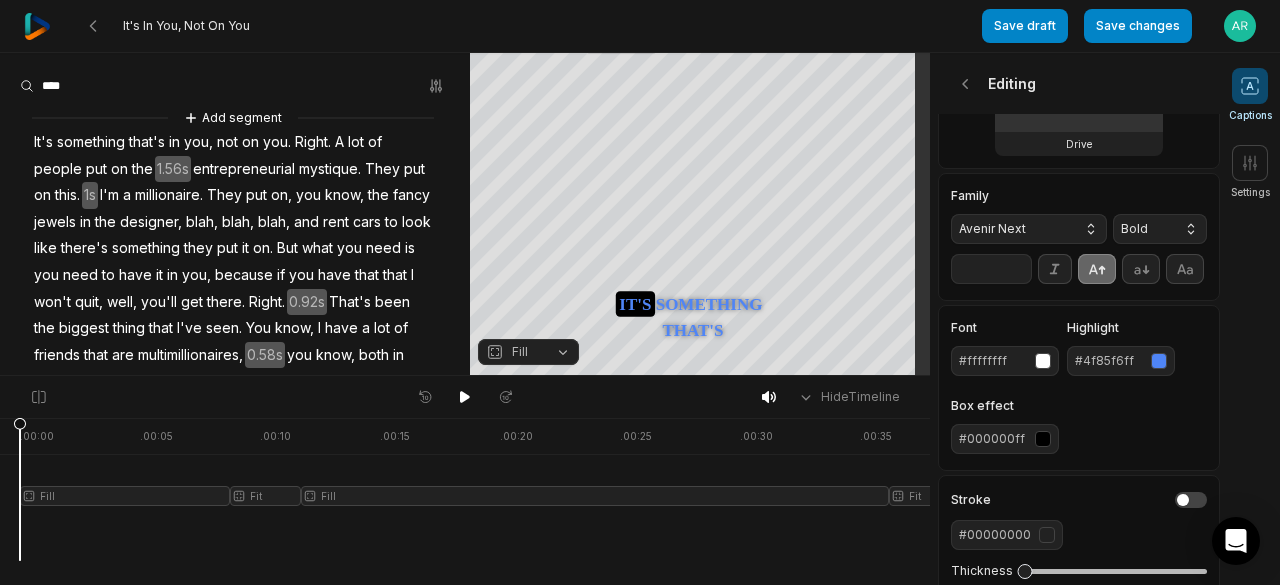 click at bounding box center (1159, 361) 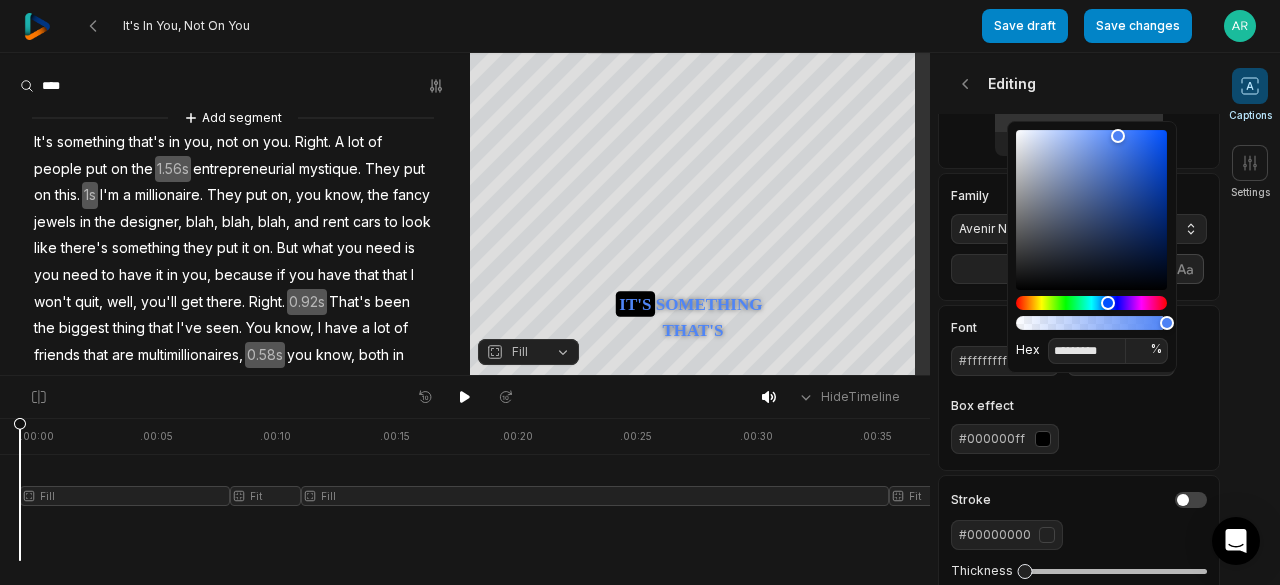 click on "Editing" at bounding box center [1079, 83] 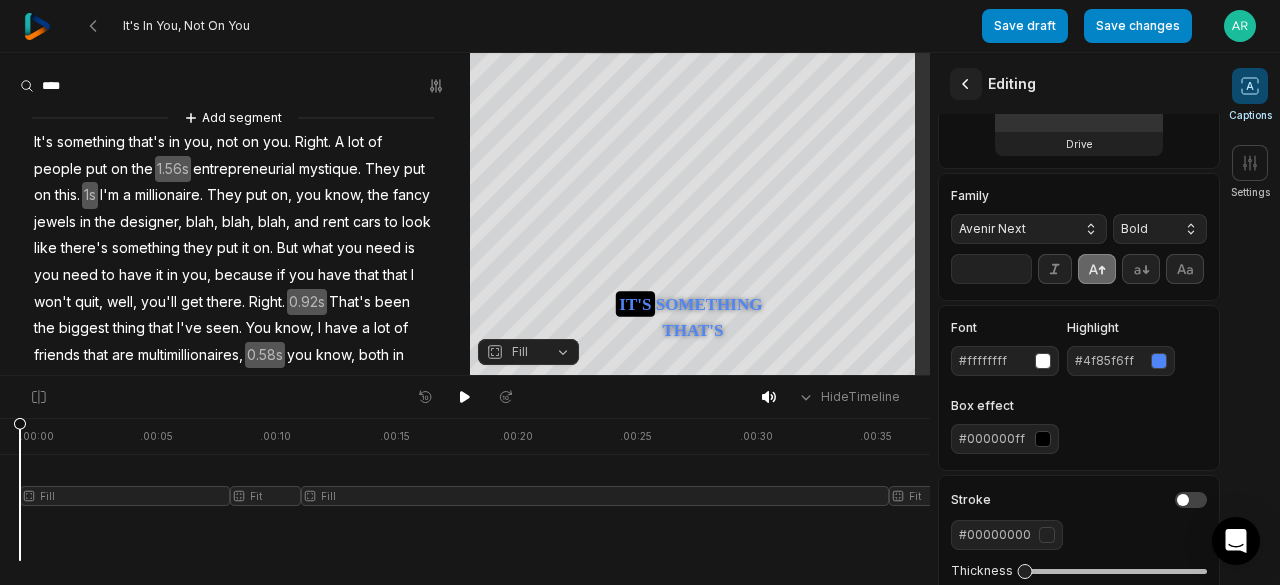 click 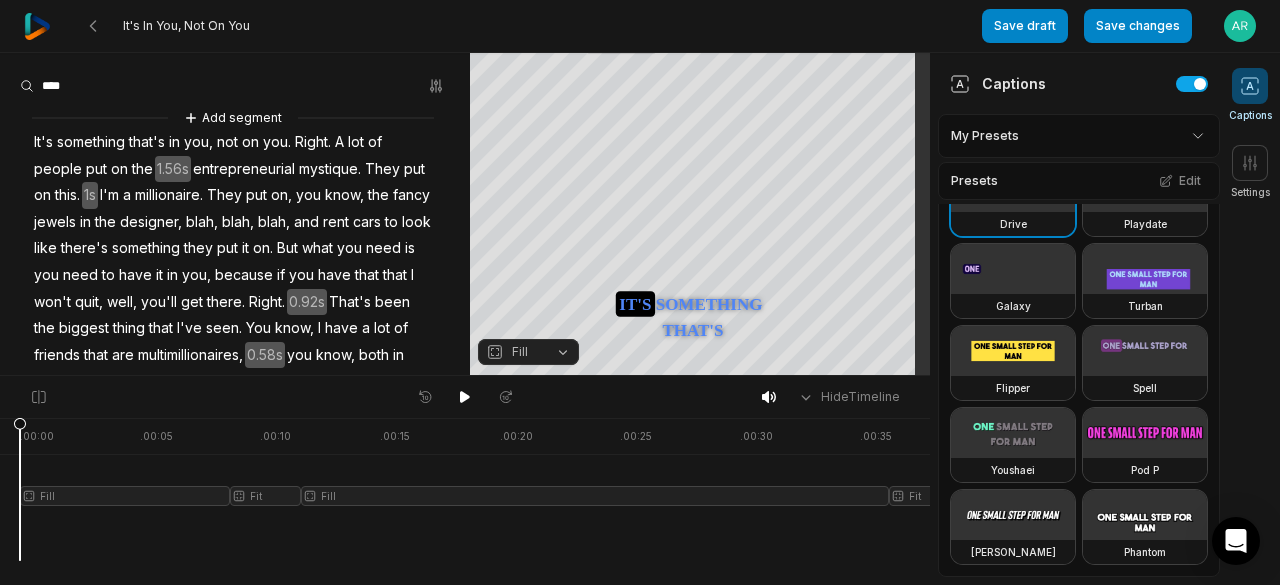 scroll, scrollTop: 626, scrollLeft: 0, axis: vertical 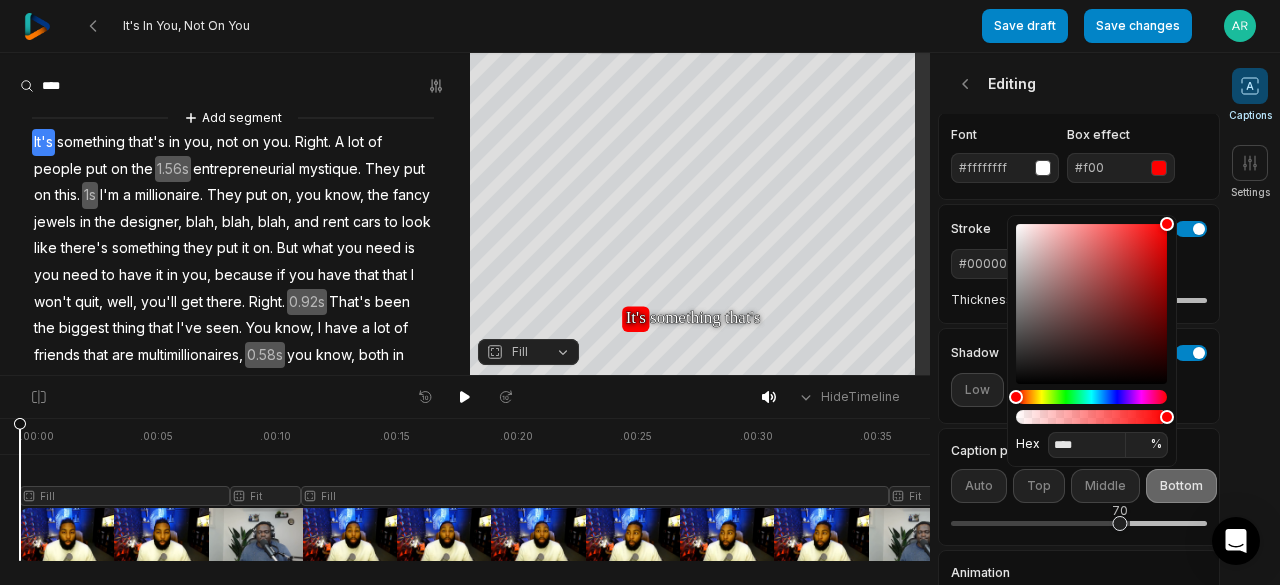 click on "Font #ffffffff Box effect #f00" at bounding box center (1079, 156) 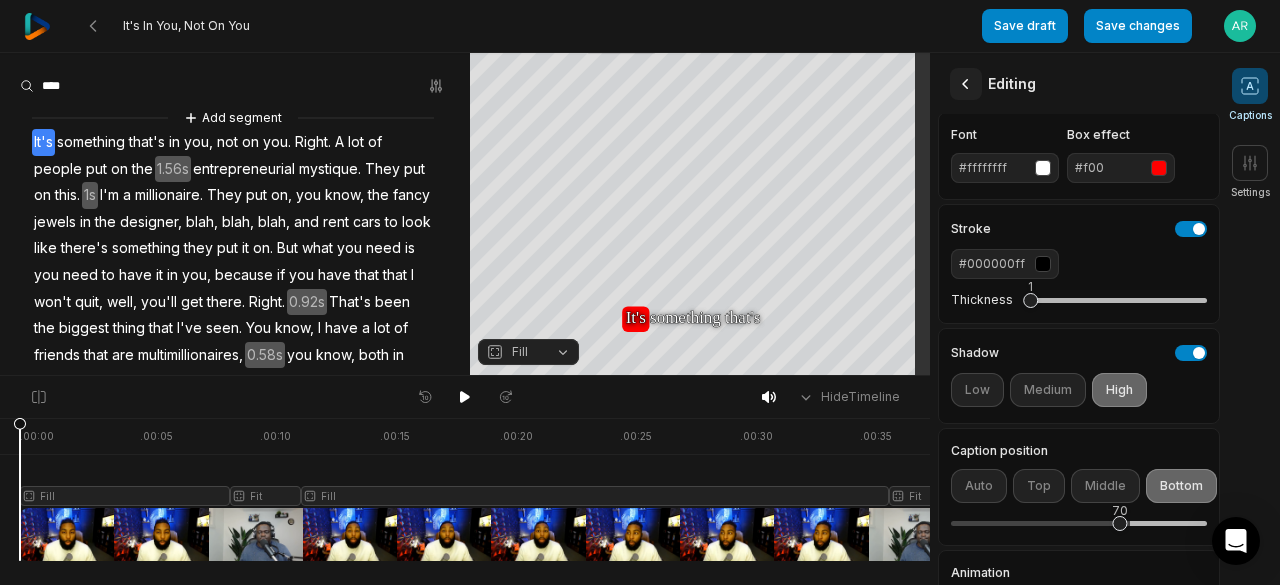 click 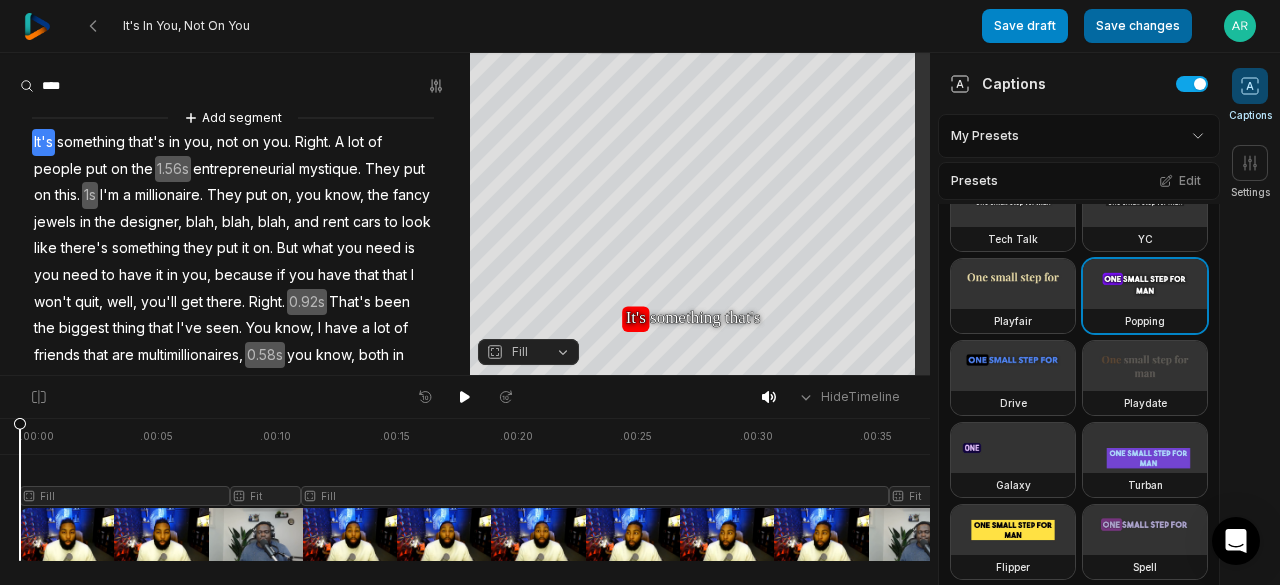 click on "Save changes" at bounding box center [1138, 26] 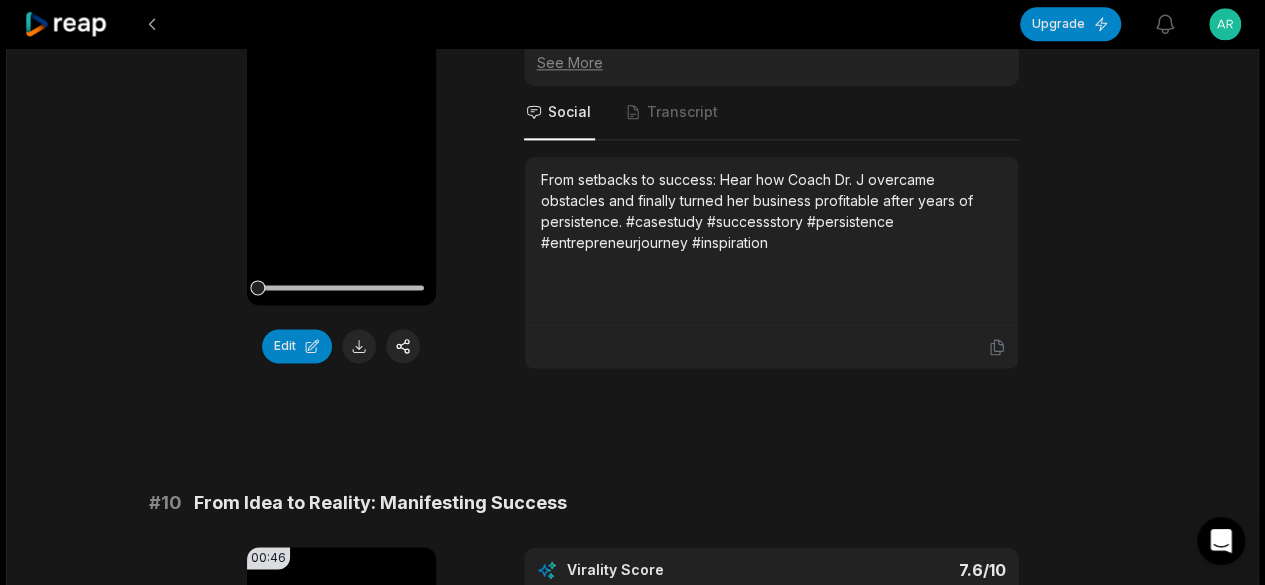 scroll, scrollTop: 5516, scrollLeft: 0, axis: vertical 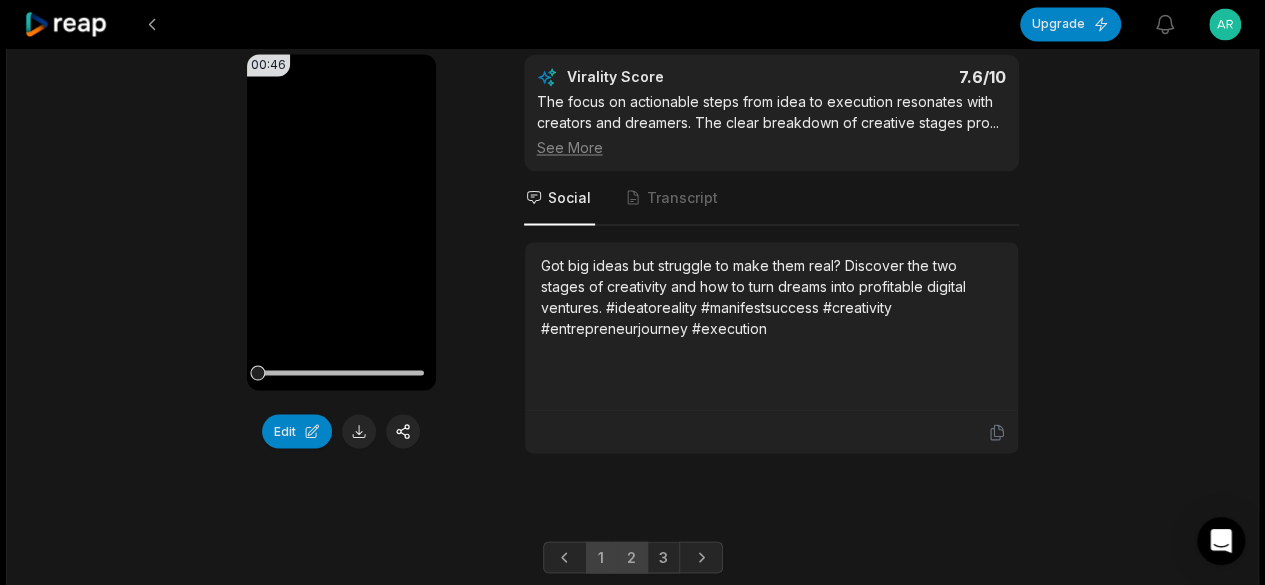 click on "2" at bounding box center (631, 557) 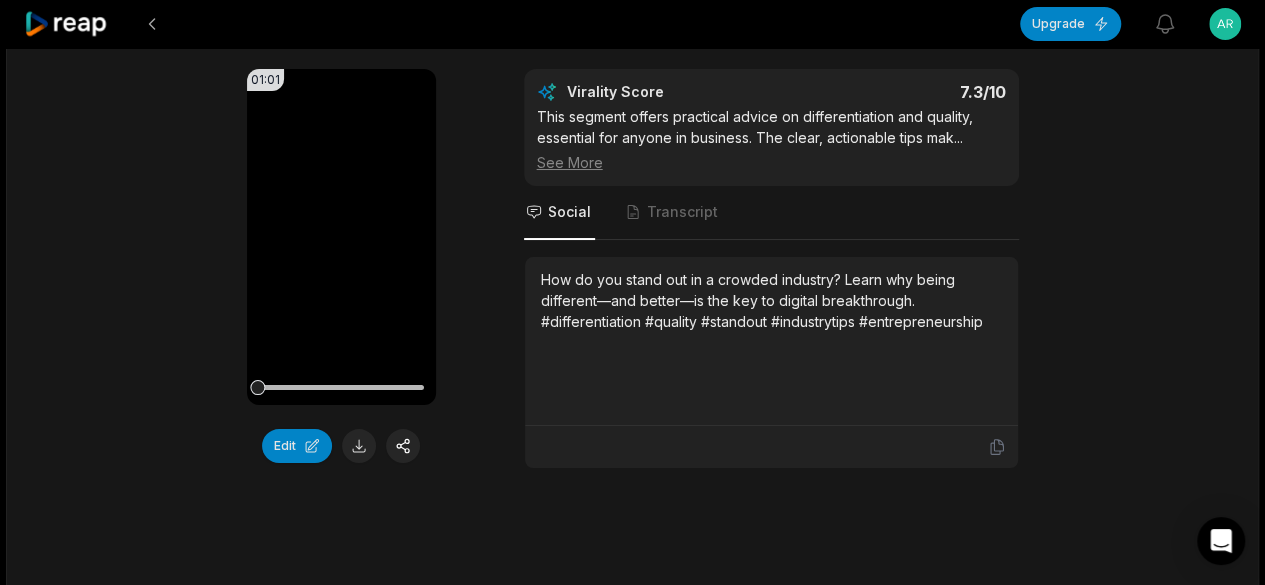 scroll, scrollTop: 3726, scrollLeft: 0, axis: vertical 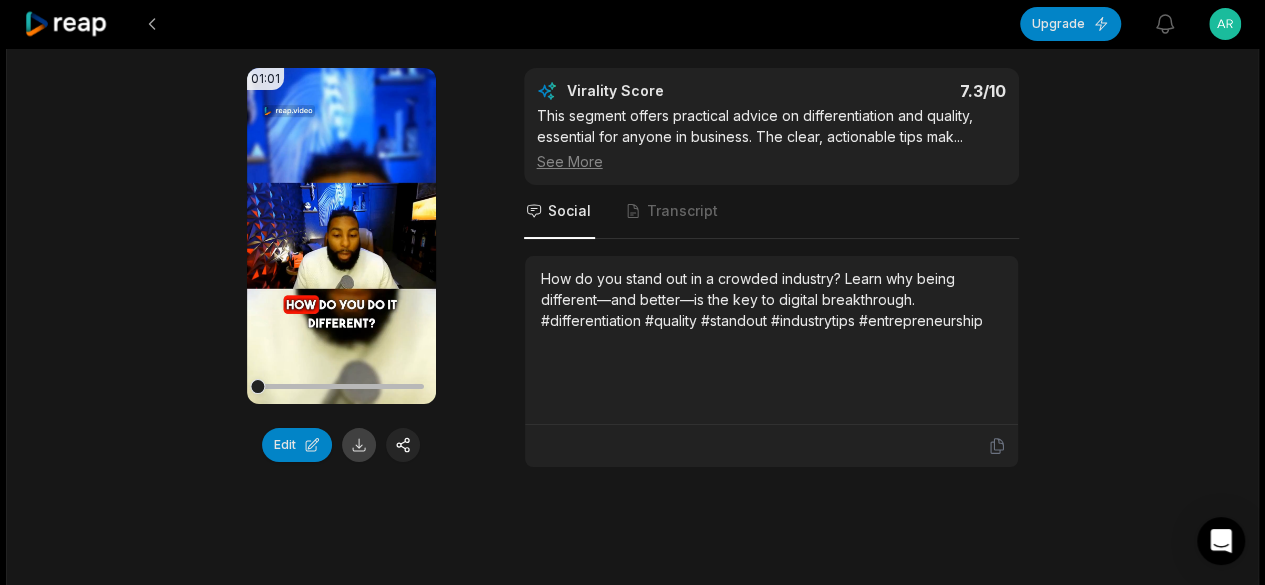 click at bounding box center (359, 445) 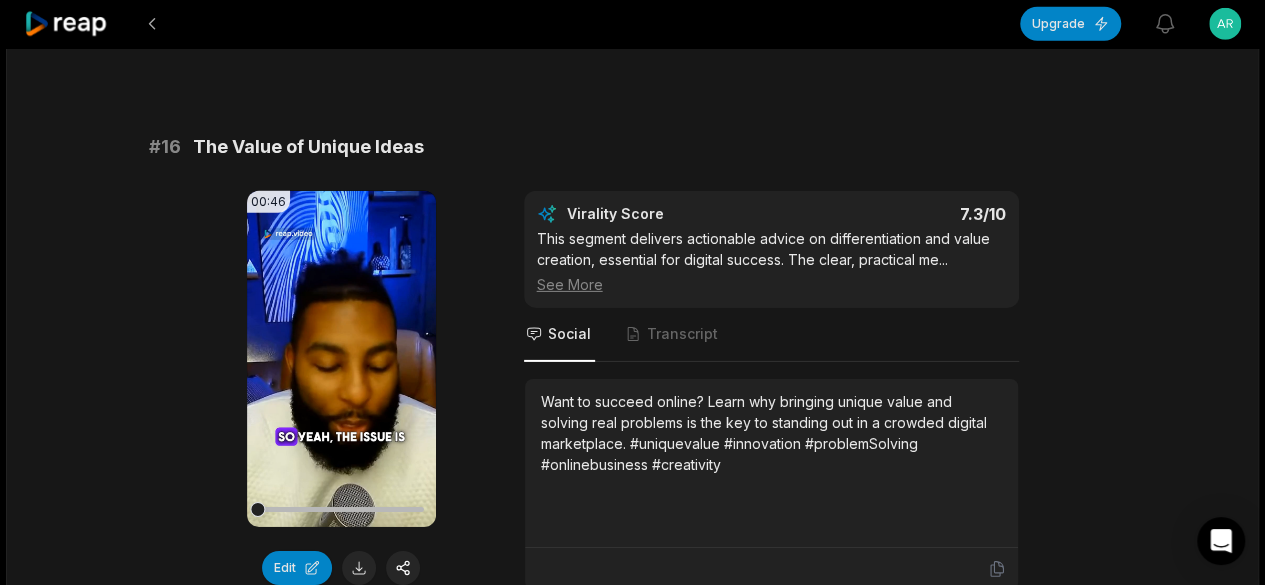 scroll, scrollTop: 2477, scrollLeft: 0, axis: vertical 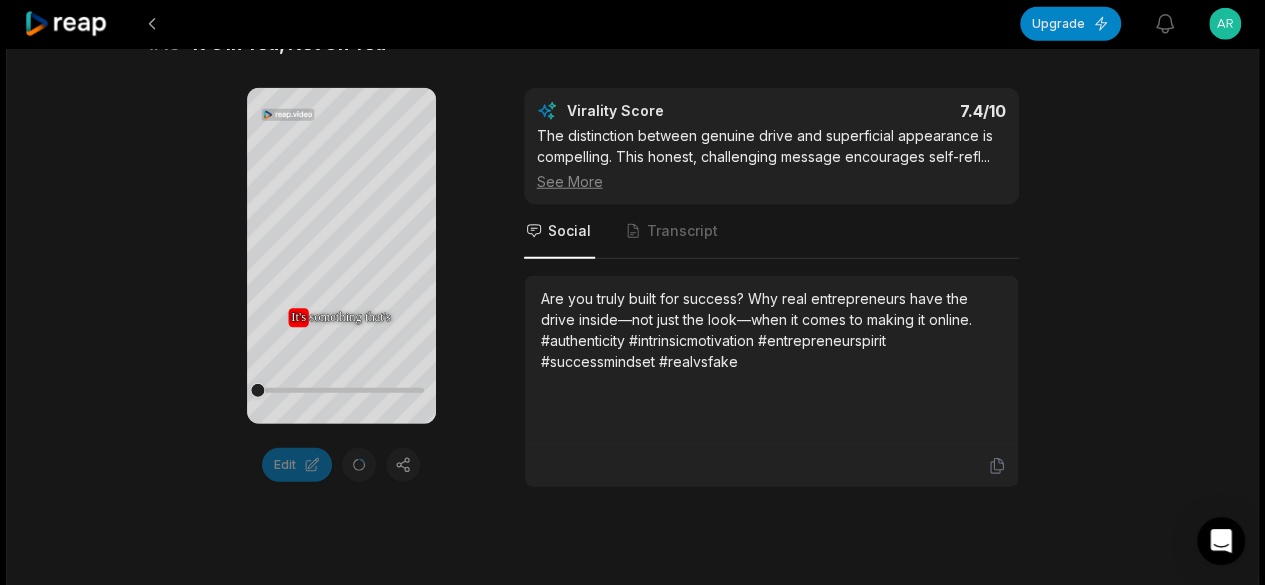 click on "# 15 It's In You, Not On You Your browser does not support mp4 format. It's It's It's   something something   that's that's in in   you, you,   not not   on on   you you Right Right A A   lot lot   of of   people people   put put   on on the the   entrepreneurial entrepreneurial mystique mystique They They   put put   on on   this this I'm I'm a a   millionaire millionaire They They   put put   on, on,   you you   know, know, the the   fancy fancy   jewels jewels   in in the the designer, designer,   blah, blah,   blah, blah, blah, blah,   and and   rent rent   cars cars   to to look look   like like   there's there's something something they they   put put   it it   on on But But   what what   you you   need need   is is you you need need   to to   have have   it it   in in   you, you, because because   if if   you you   have have that that that that   I I   won't won't   quit, quit,   well, well, you'll you'll   get get   there there Right Right That's" at bounding box center (633, 259) 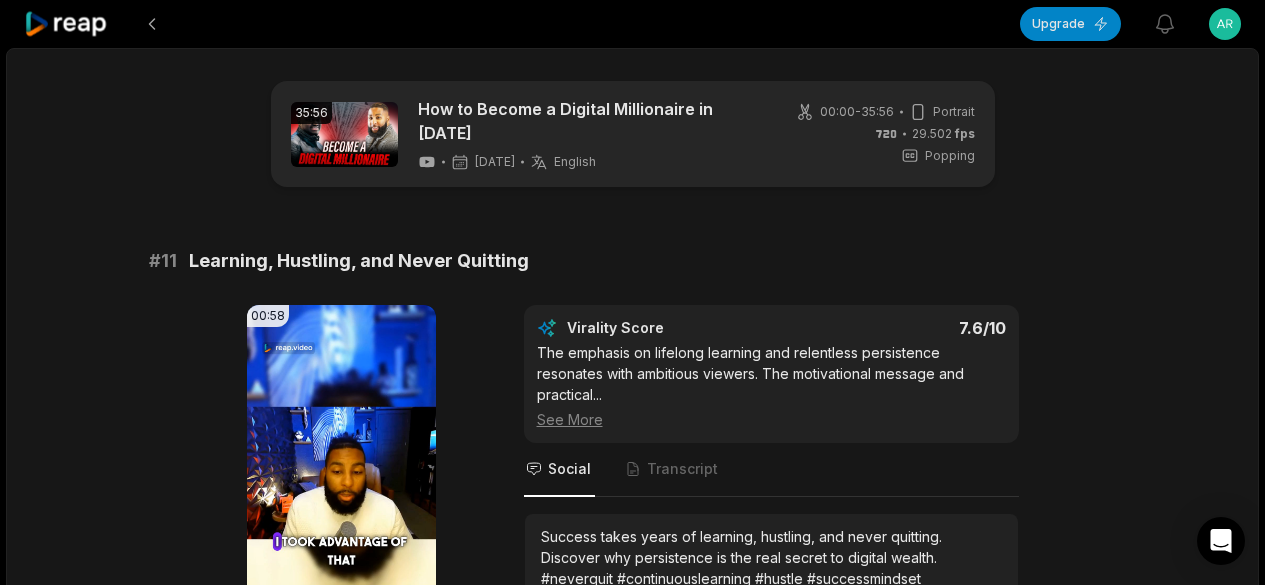 scroll, scrollTop: 2550, scrollLeft: 0, axis: vertical 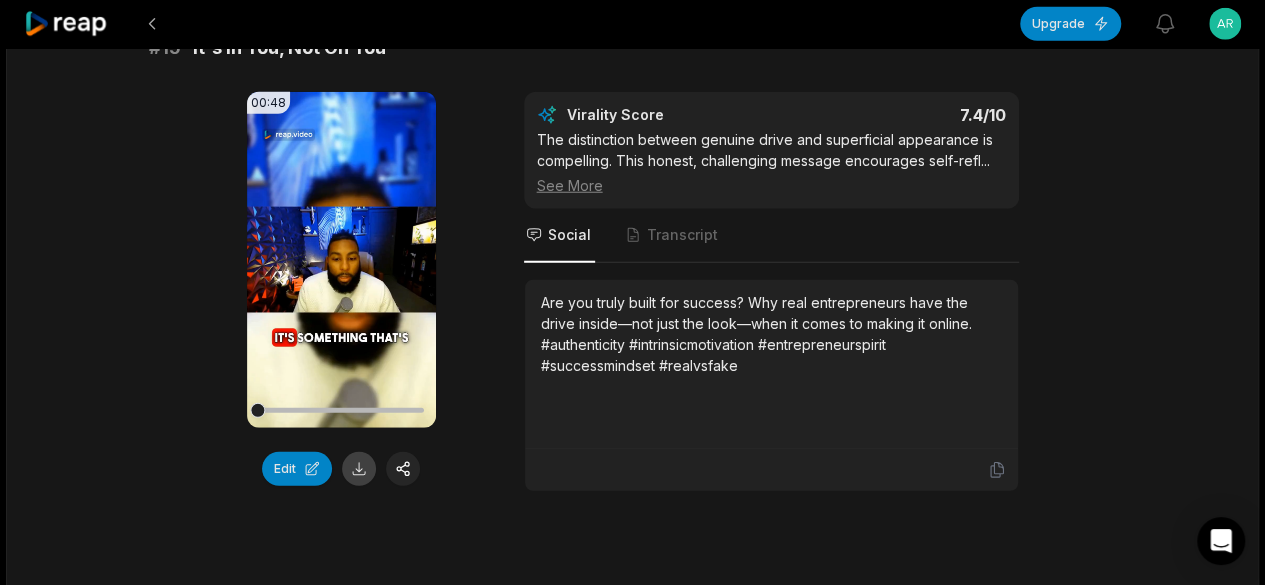 click at bounding box center (359, 469) 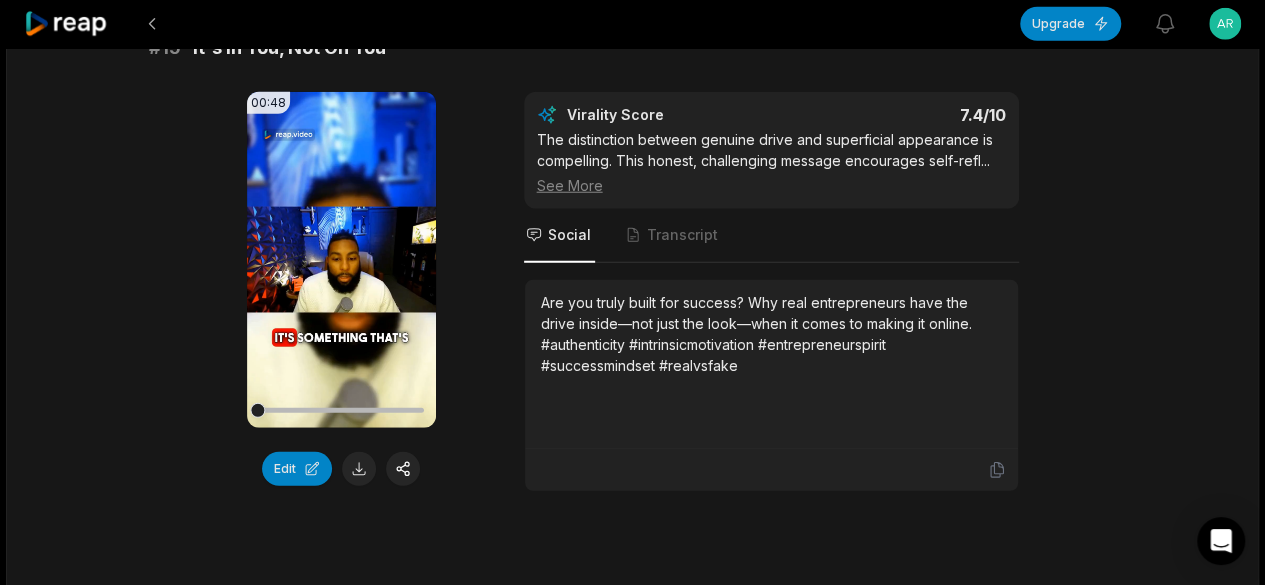 click on "00:48 Your browser does not support mp4 format. Edit Virality Score 7.4 /10 The distinction between genuine drive and superficial appearance is compelling. This honest, challenging message encourages self-refl ...   See More Social Transcript Are you truly built for success? Why real entrepreneurs have the drive inside—not just the look—when it comes to making it online. #authenticity #intrinsicmotivation #entrepreneurspirit #successmindset #realvsfake" at bounding box center (633, 292) 